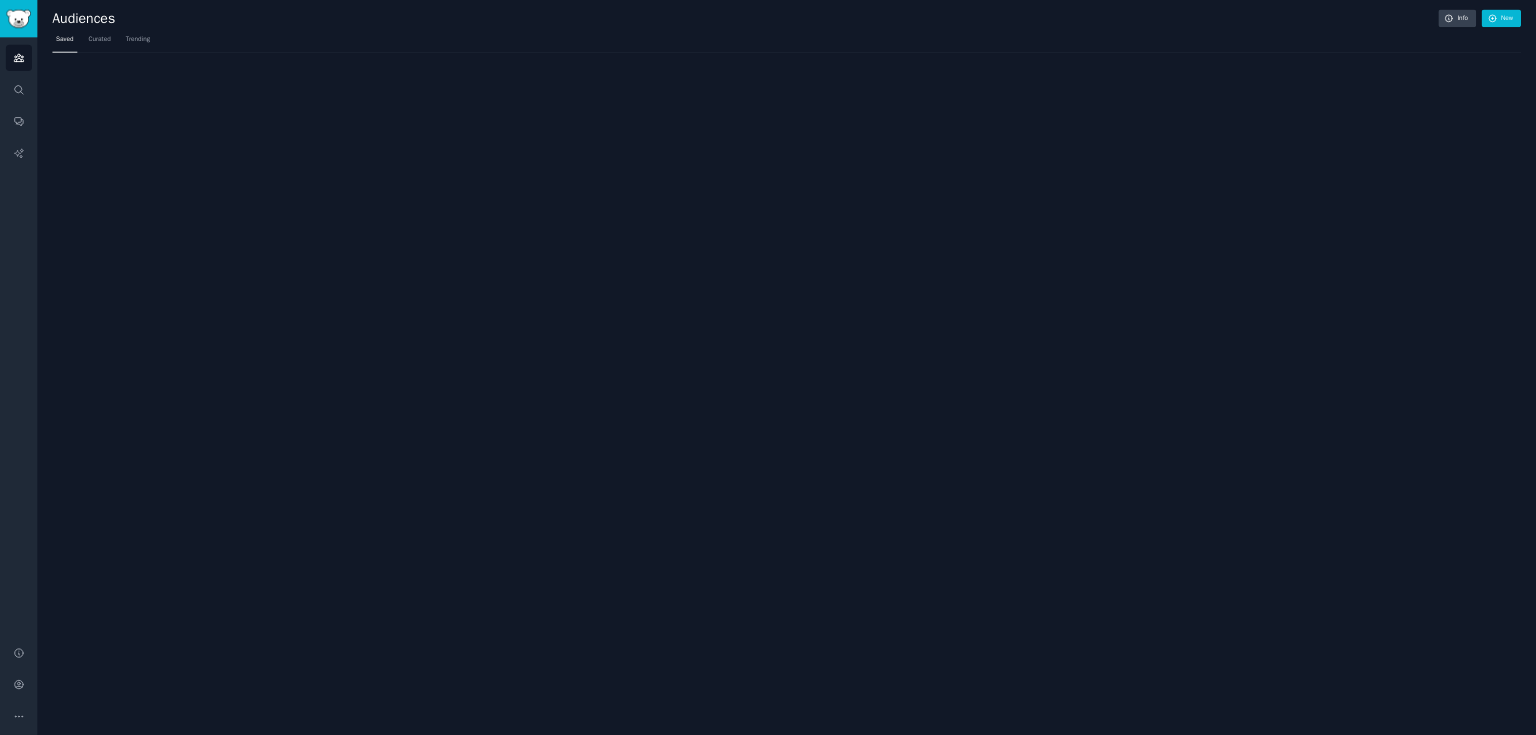 scroll, scrollTop: 0, scrollLeft: 0, axis: both 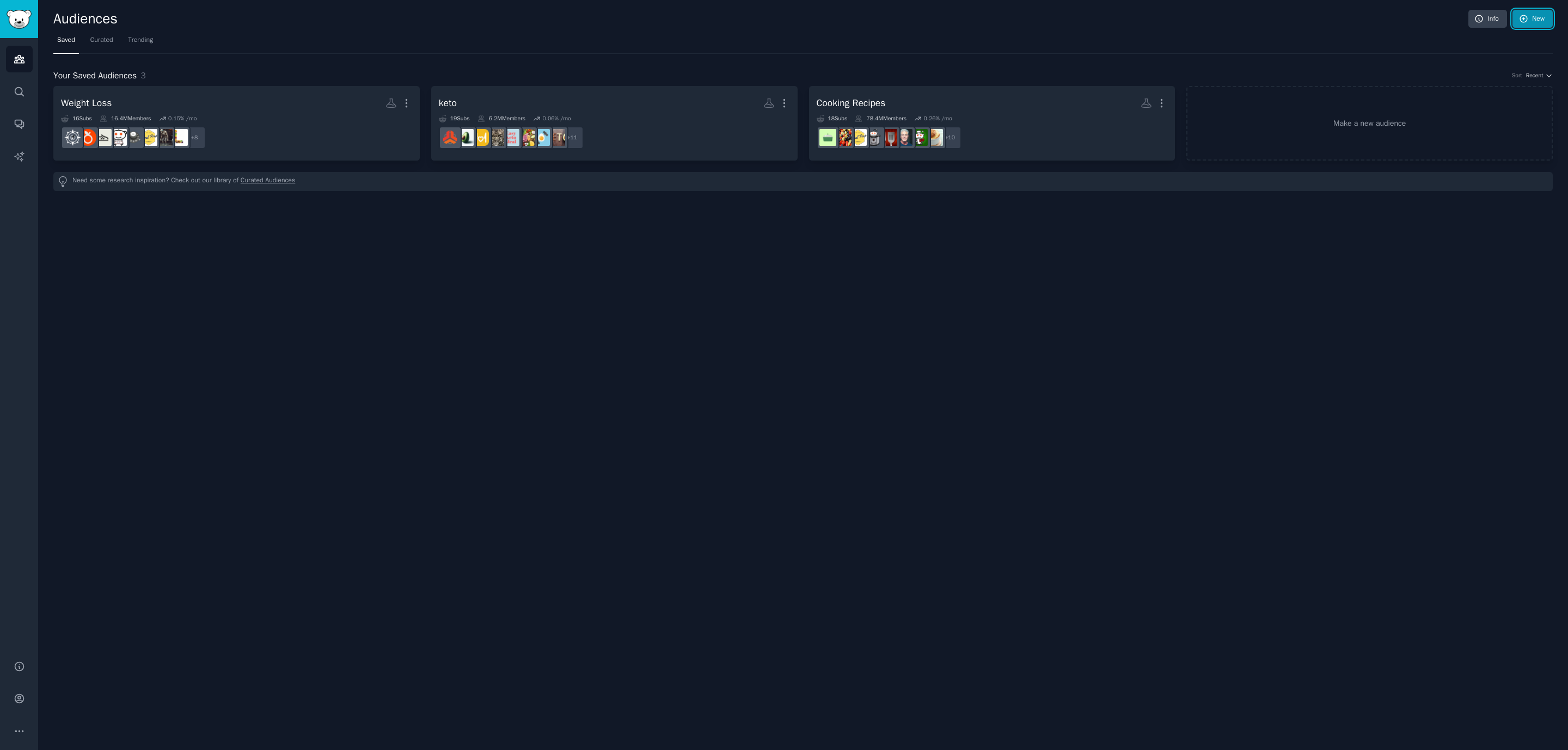 click on "New" at bounding box center [1533, 19] 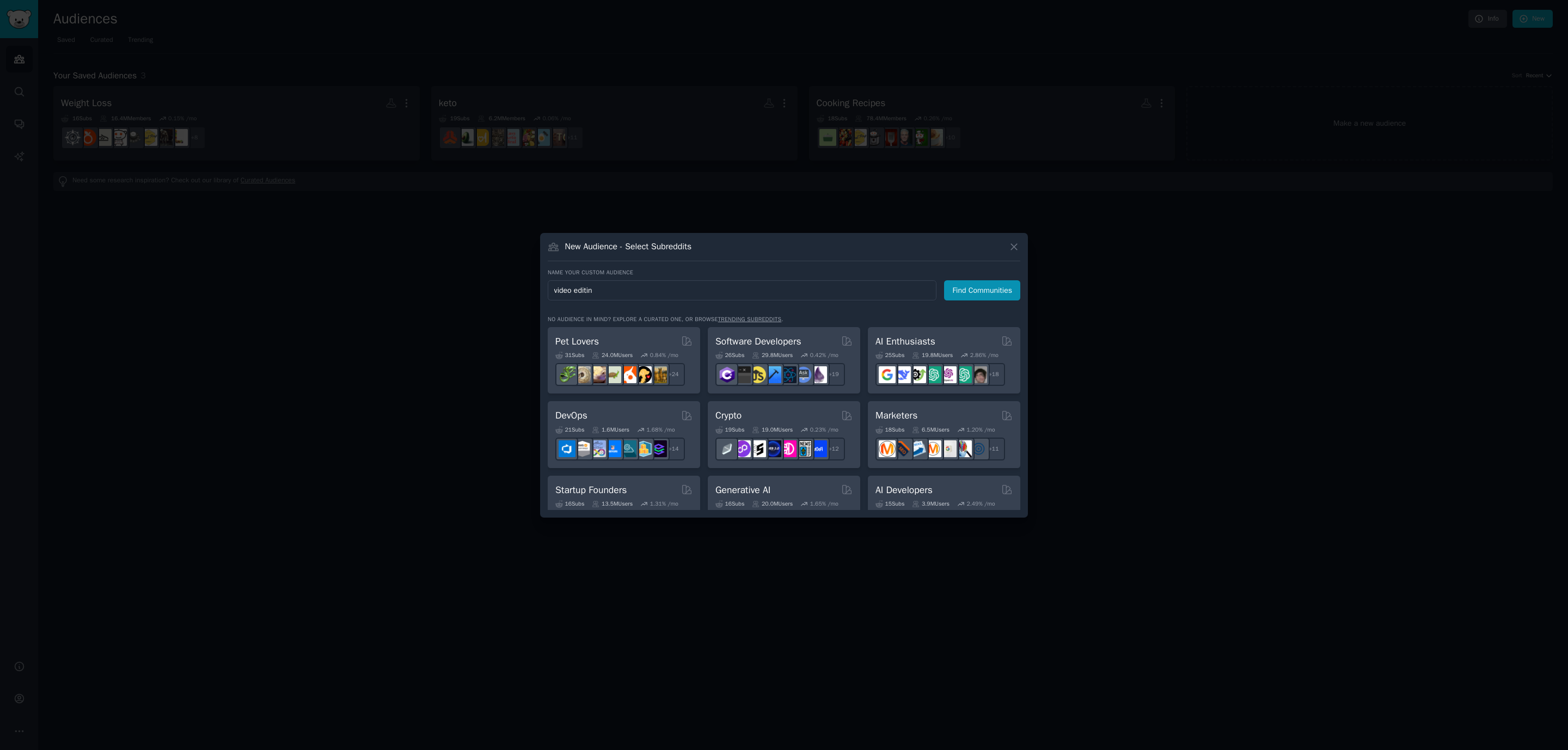type on "video editing" 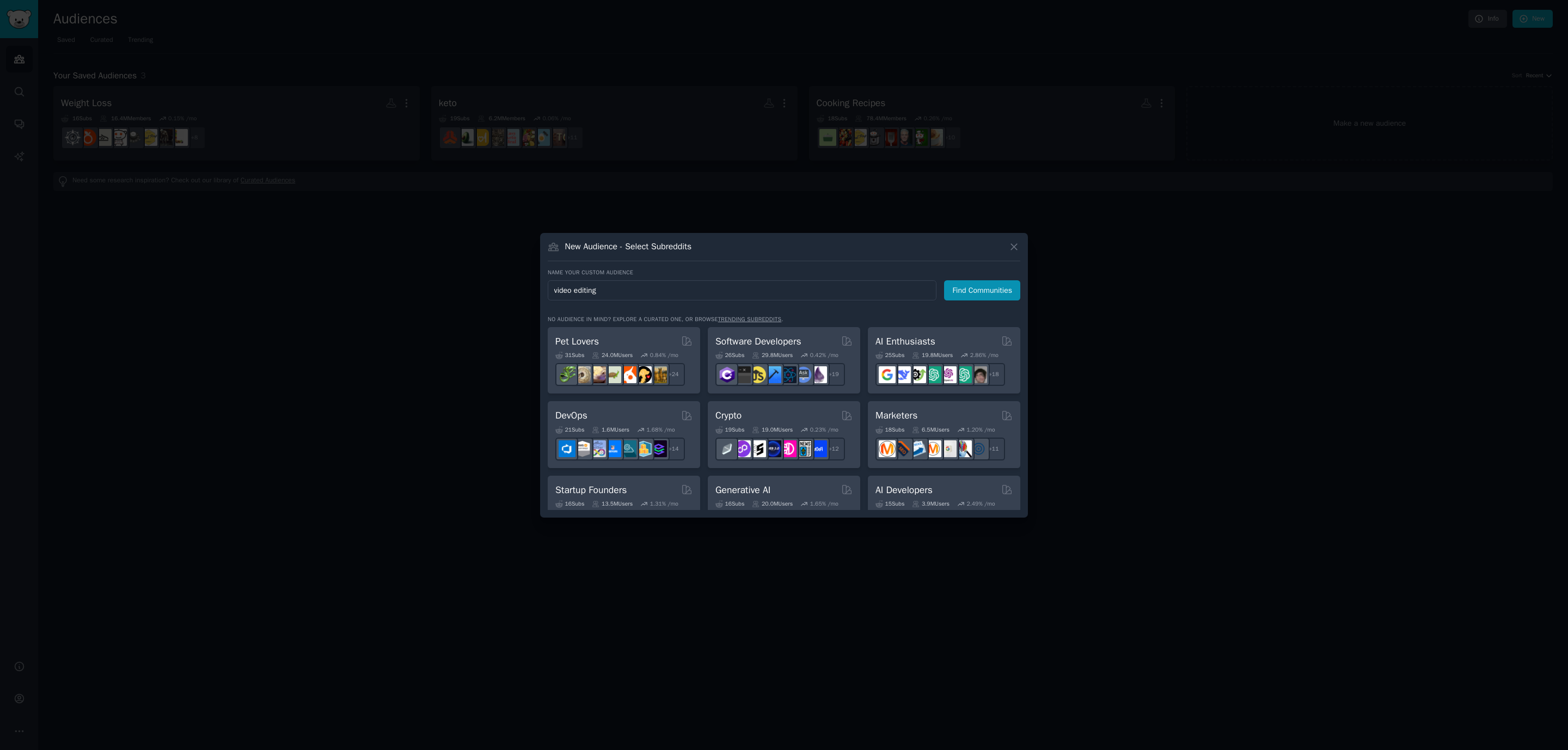 click on "Find Communities" at bounding box center (982, 290) 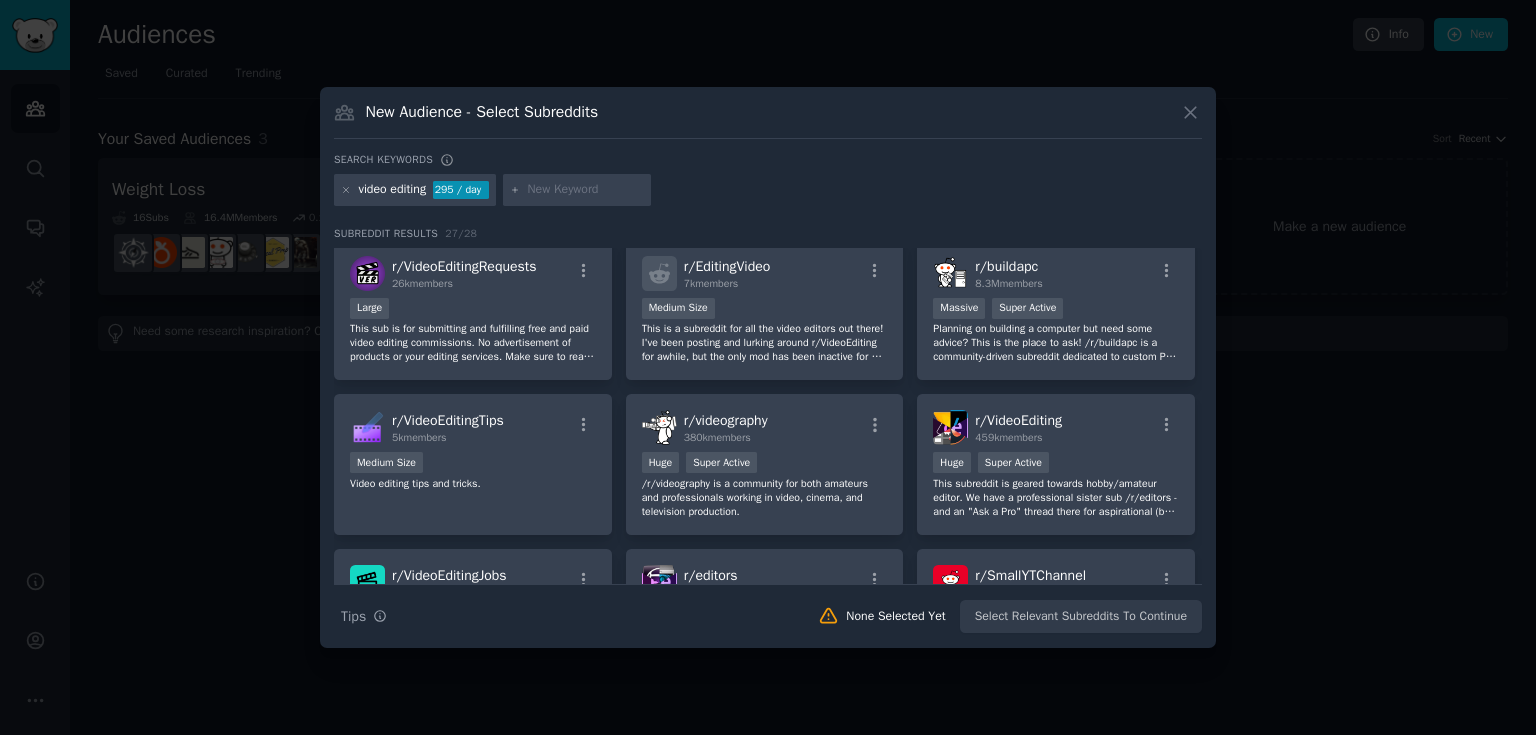 scroll, scrollTop: 0, scrollLeft: 0, axis: both 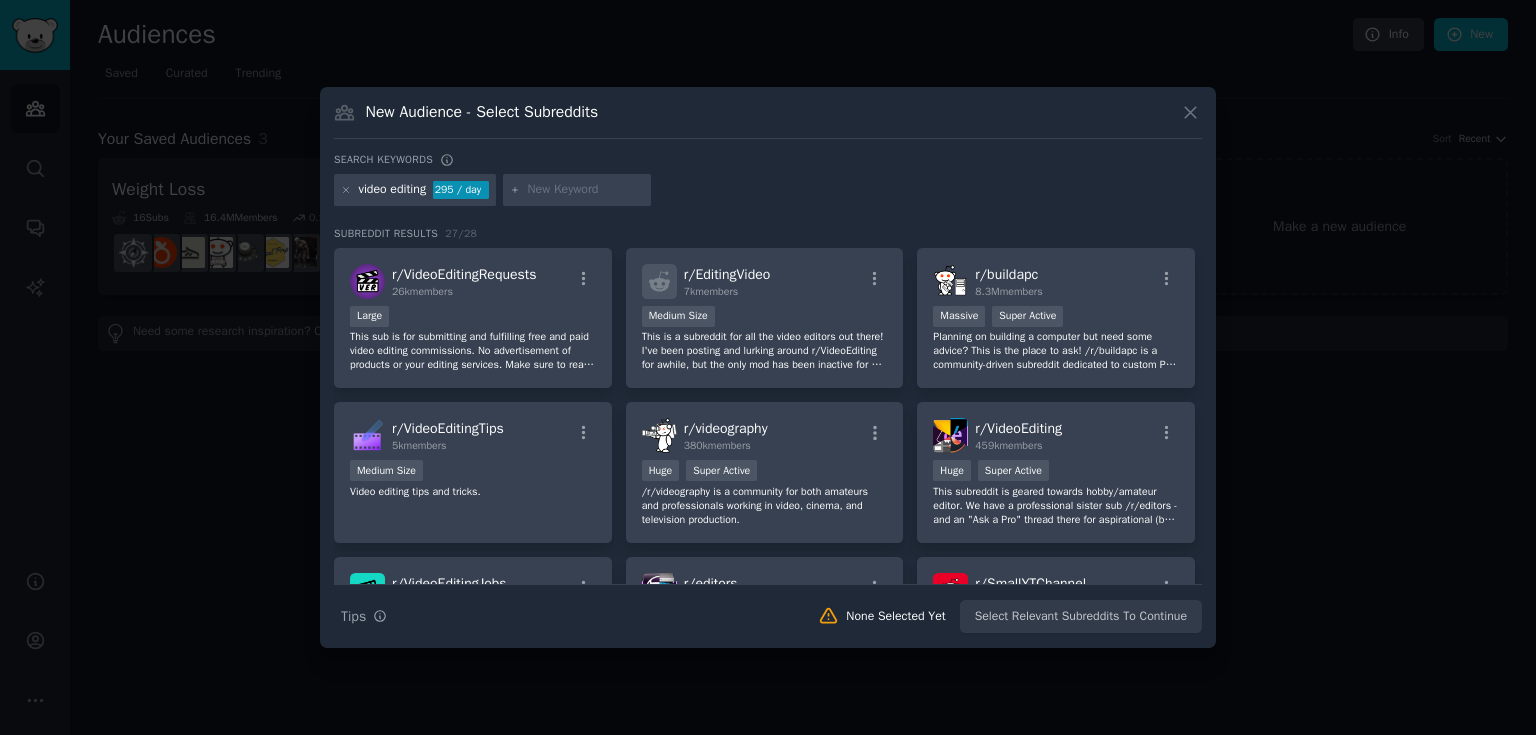 click at bounding box center (577, 190) 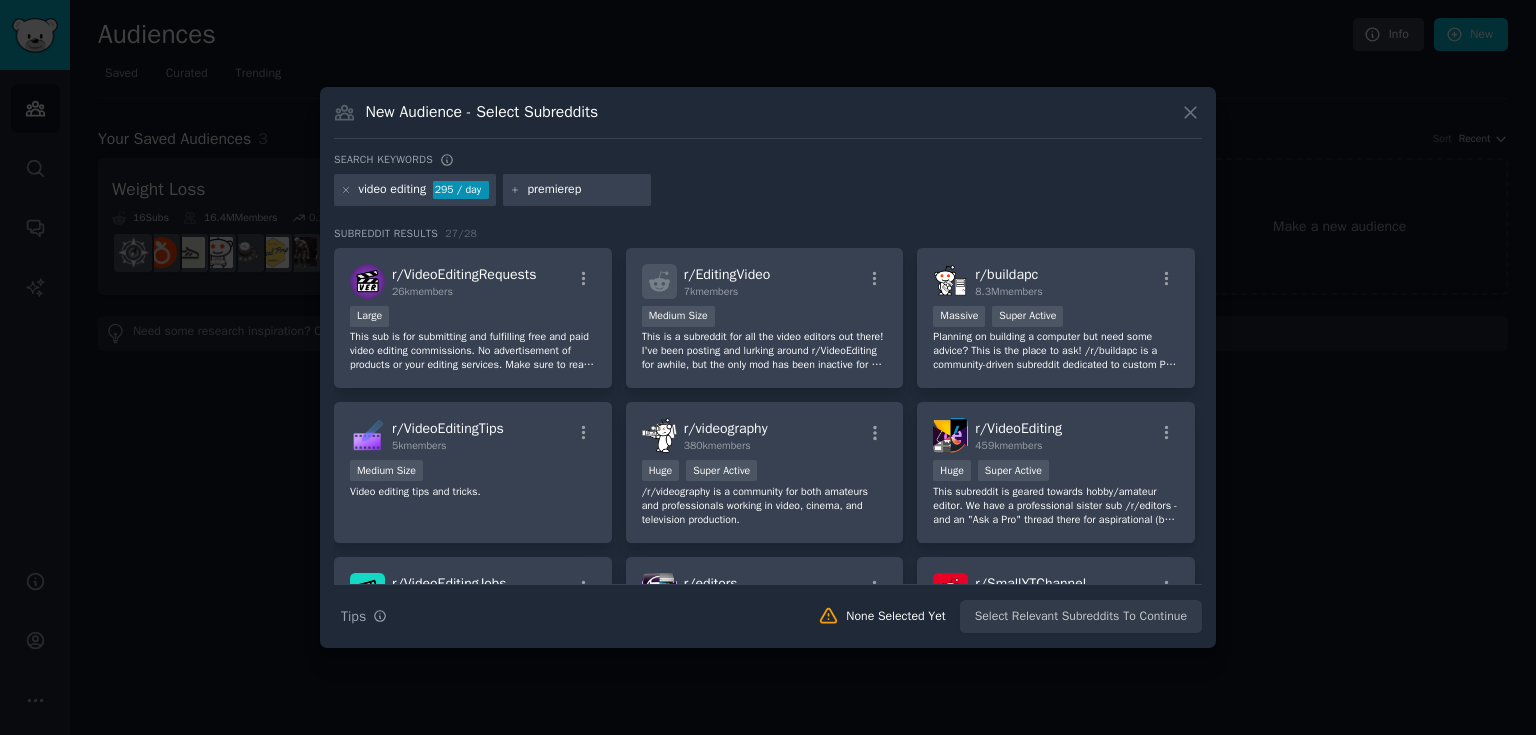 type on "premiere" 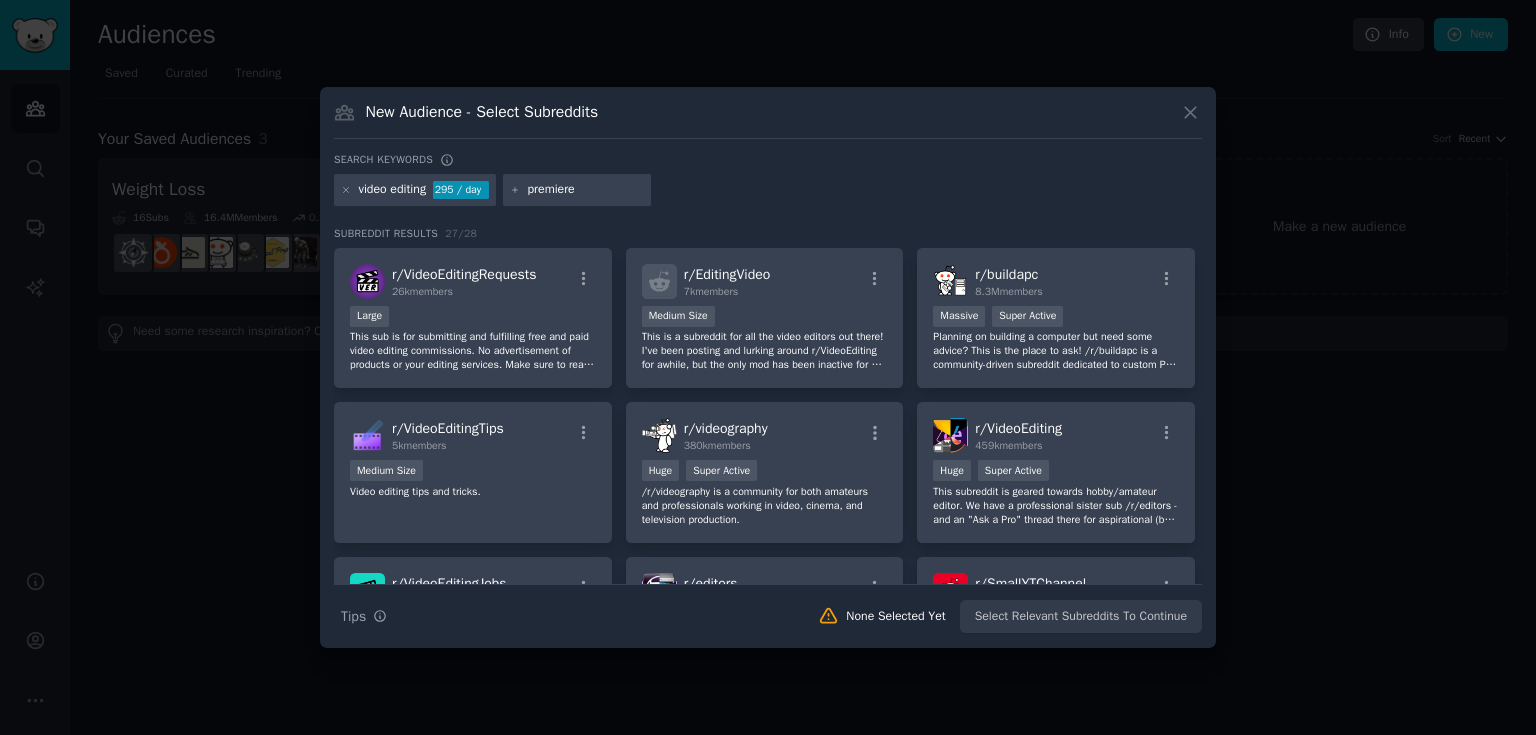 type 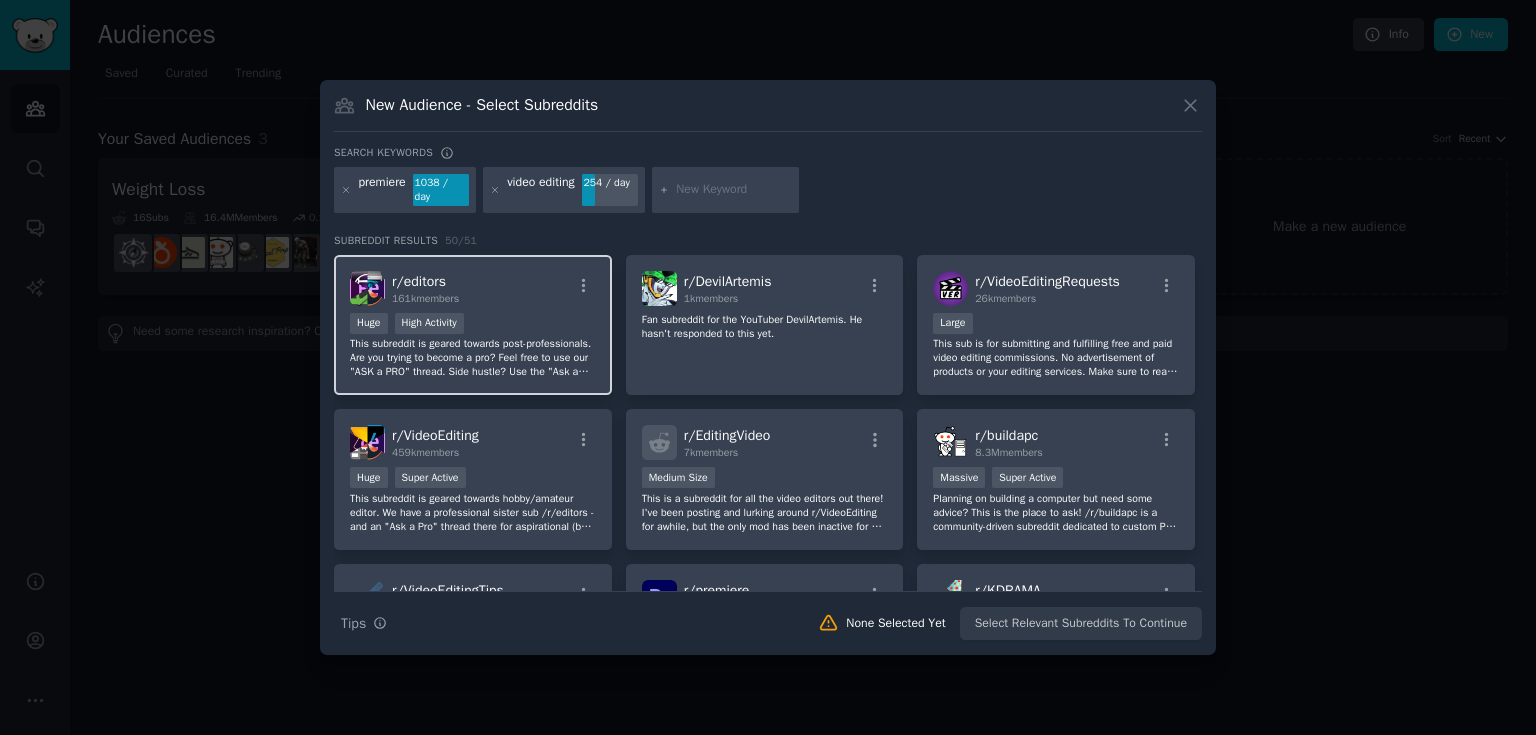 click on "This subreddit is geared towards post-professionals.
Are you trying to become a pro? Feel free to use our "ASK a PRO" thread.
Side hustle? Use the "Ask a Pro" thread.
Hobby? For fun? Our sister sub r/videoediting is what you want!" at bounding box center (473, 358) 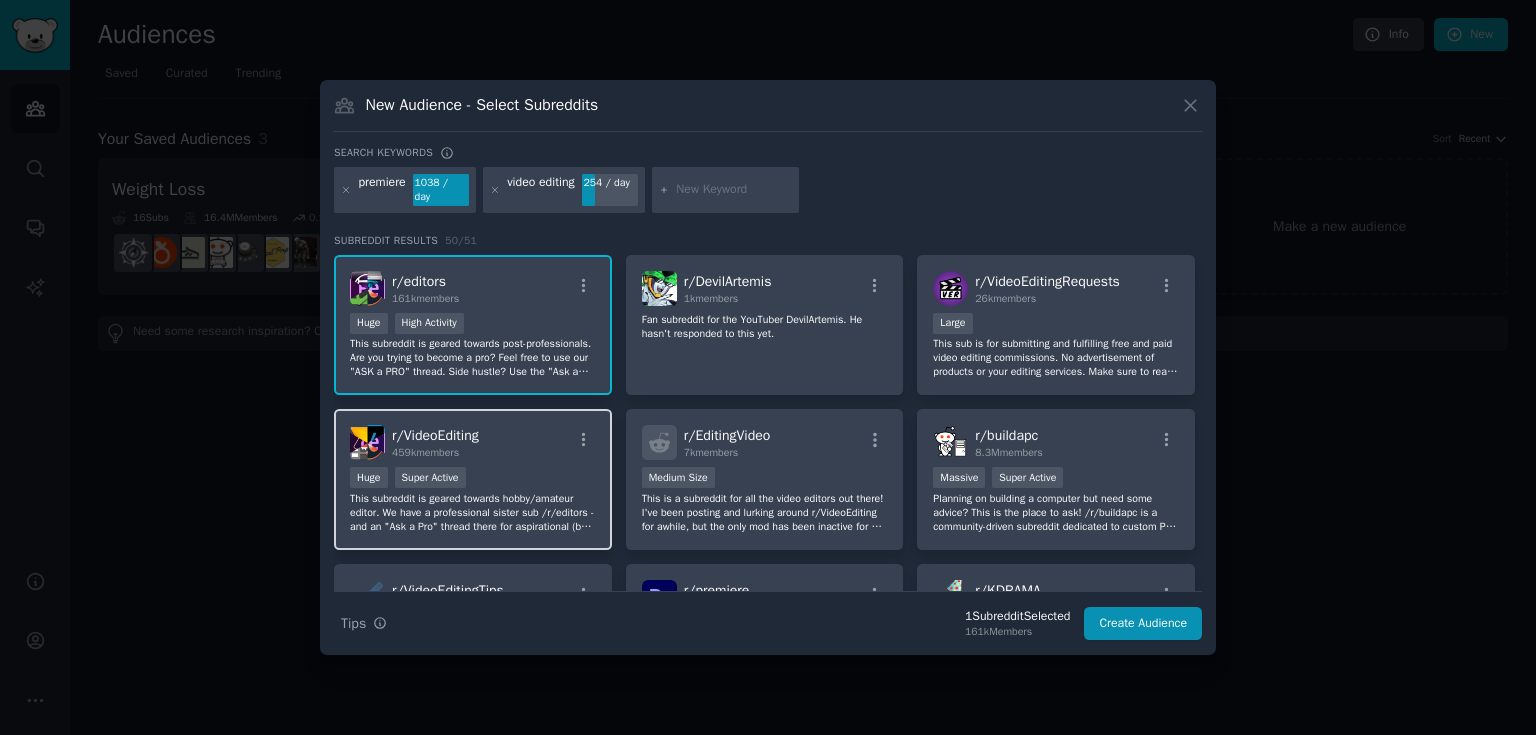 click on ">= 95th percentile for submissions / day Huge Super Active" at bounding box center [473, 479] 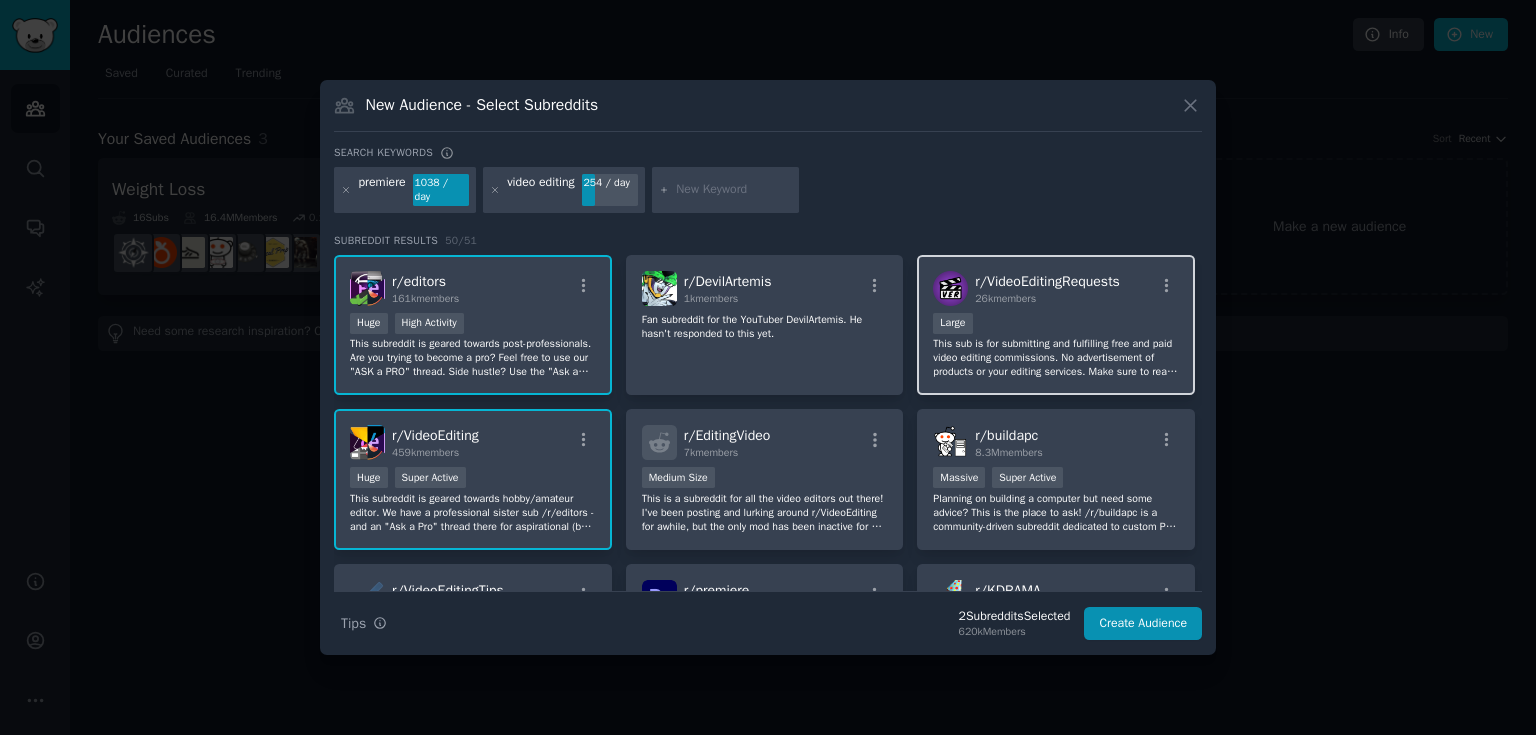 click on "Large" at bounding box center (1056, 325) 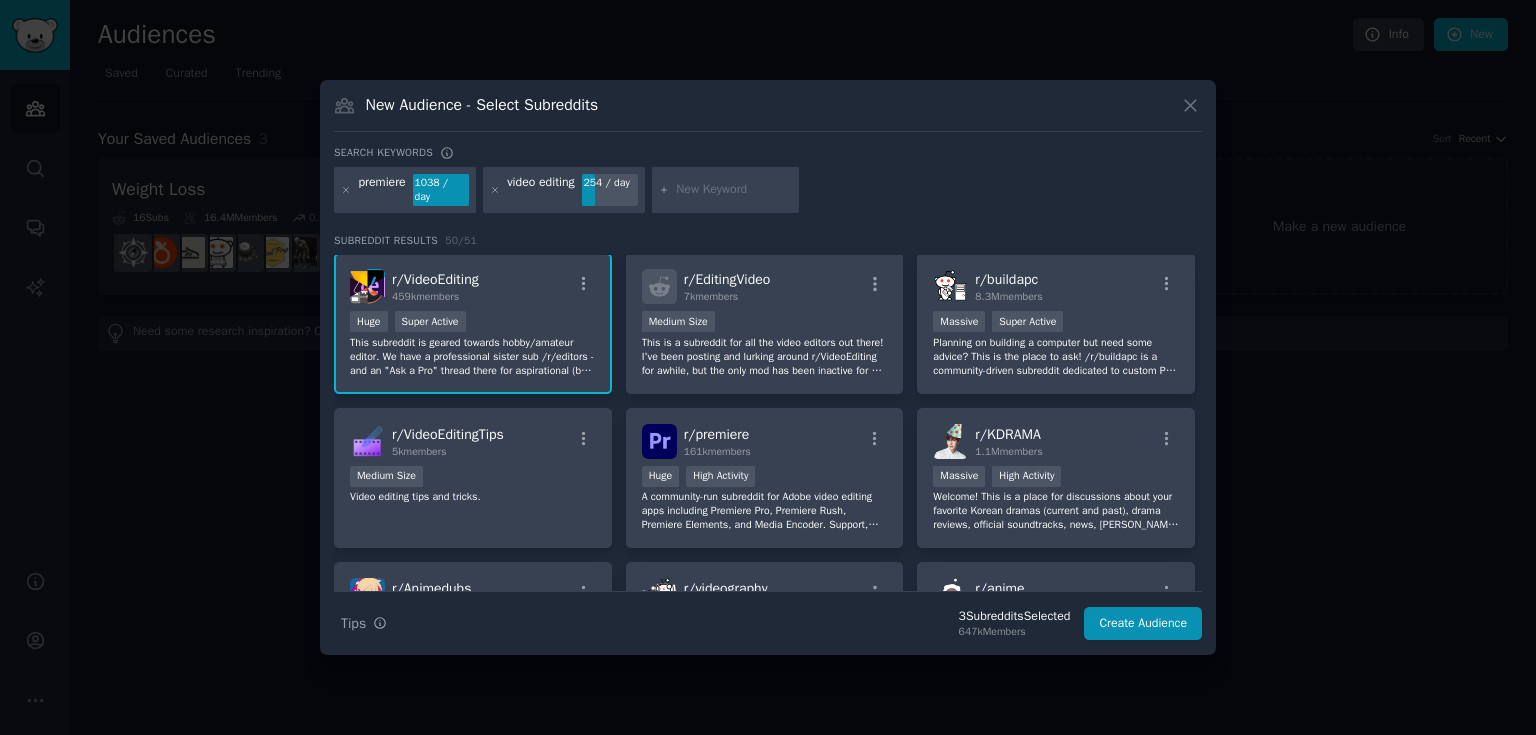 scroll, scrollTop: 160, scrollLeft: 0, axis: vertical 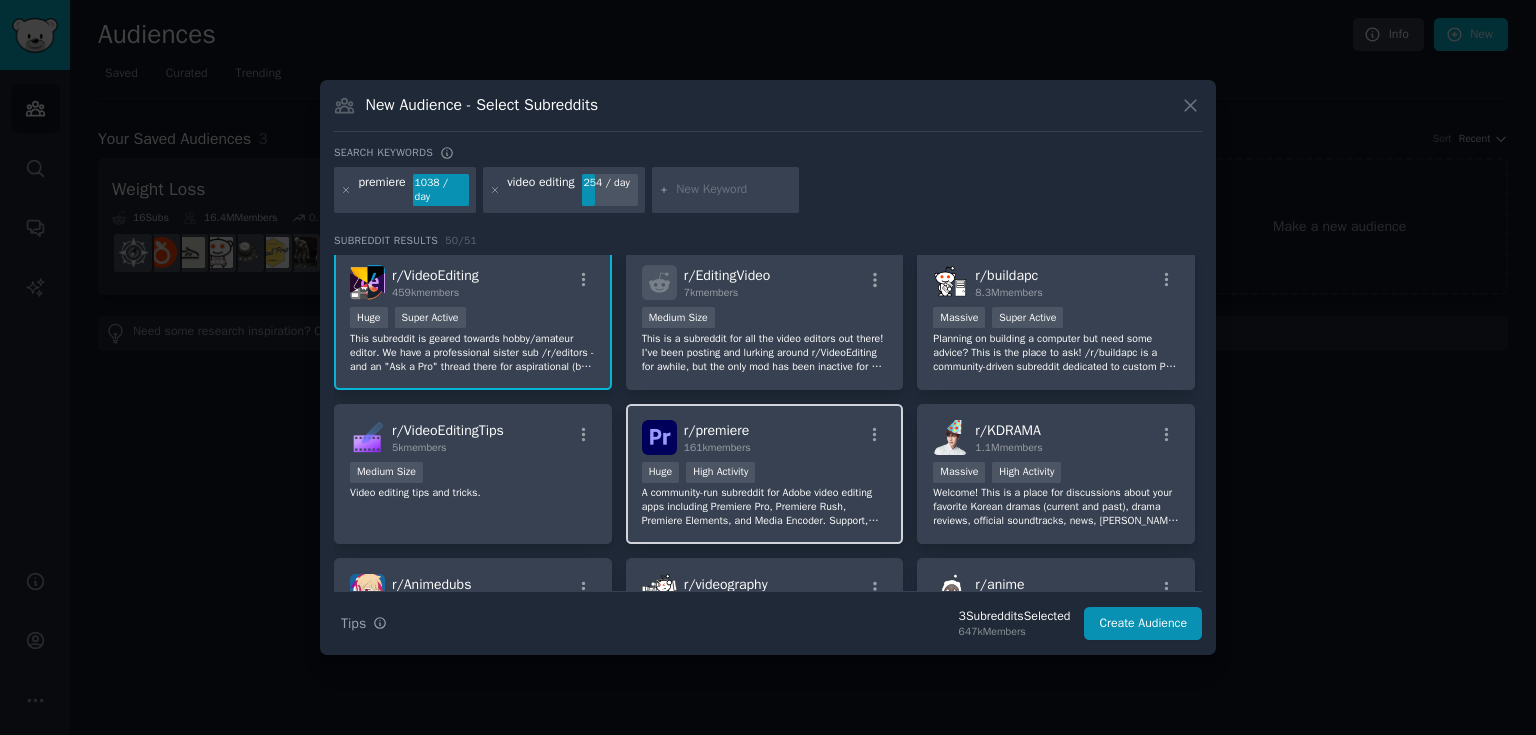 click on "r/ premiere 161k  members Huge High Activity A community-run subreddit for Adobe video editing apps including Premiere Pro, Premiere Rush, Premiere Elements, and Media Encoder. Support, tips & tricks, discussions, and critique requests are welcome!" at bounding box center [765, 474] 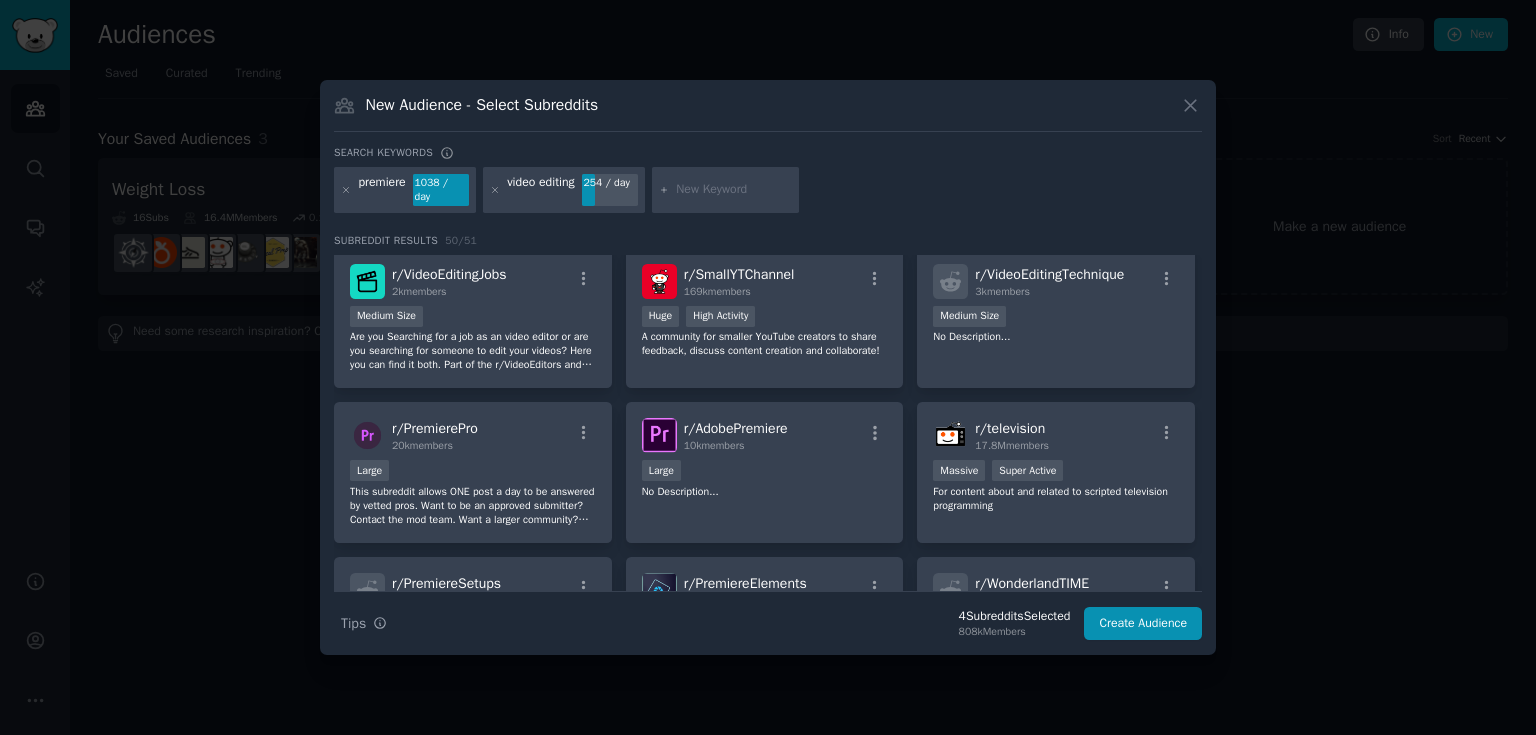 scroll, scrollTop: 640, scrollLeft: 0, axis: vertical 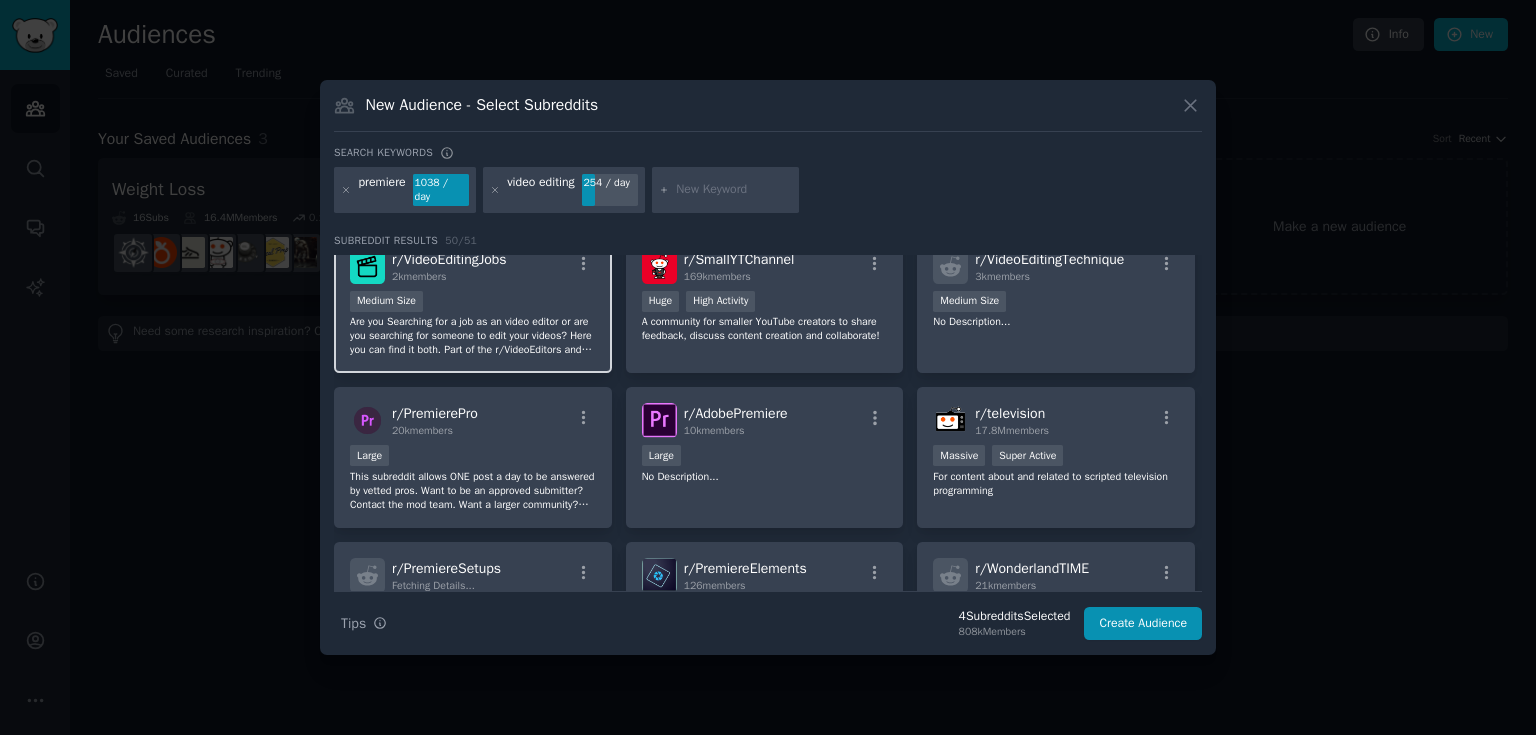 click on "Are you Searching for a job as an video editor or are you searching for someone to edit your videos? Here you can find it both.
Part of the r/VideoEditors and r/FindVideoEditors community" at bounding box center [473, 336] 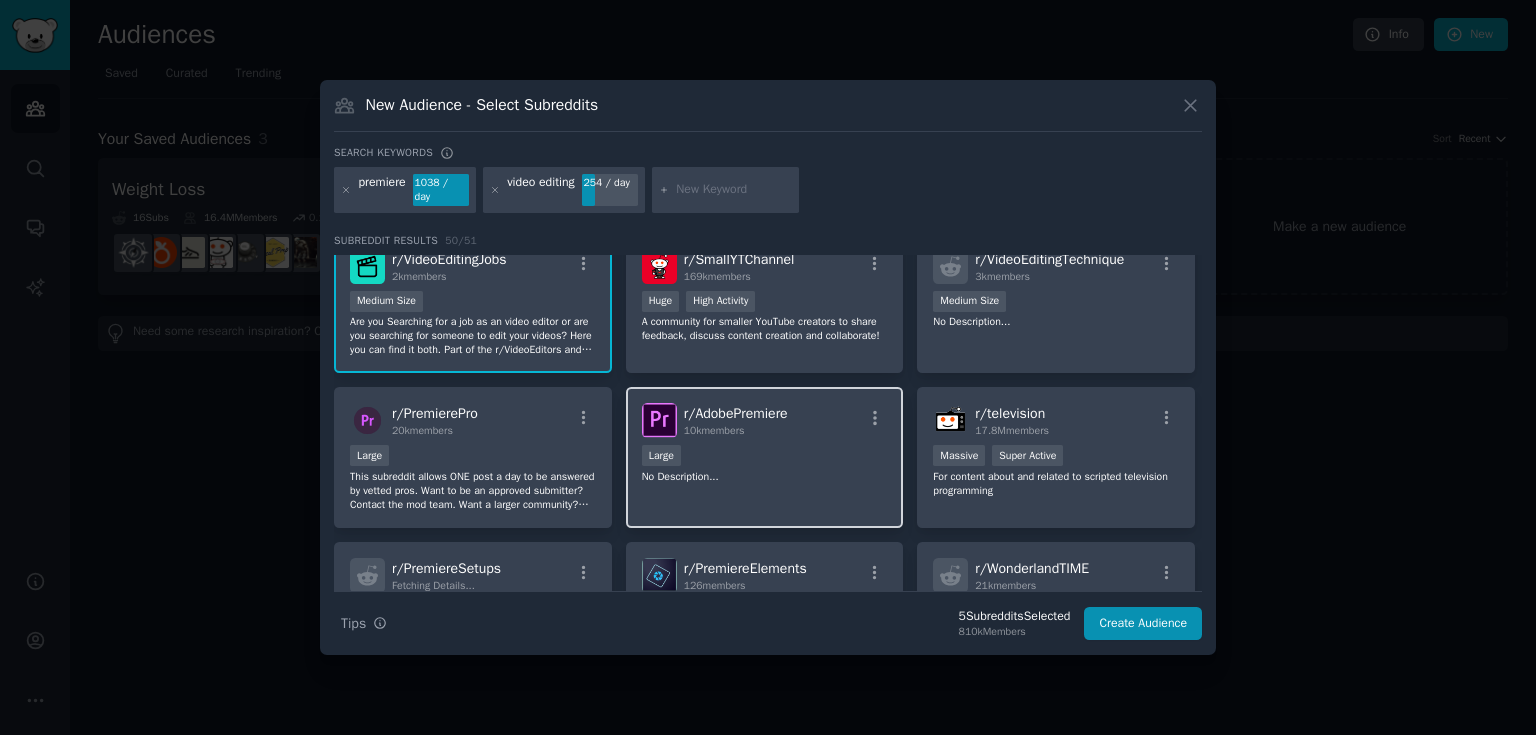 click on "No Description..." at bounding box center (765, 477) 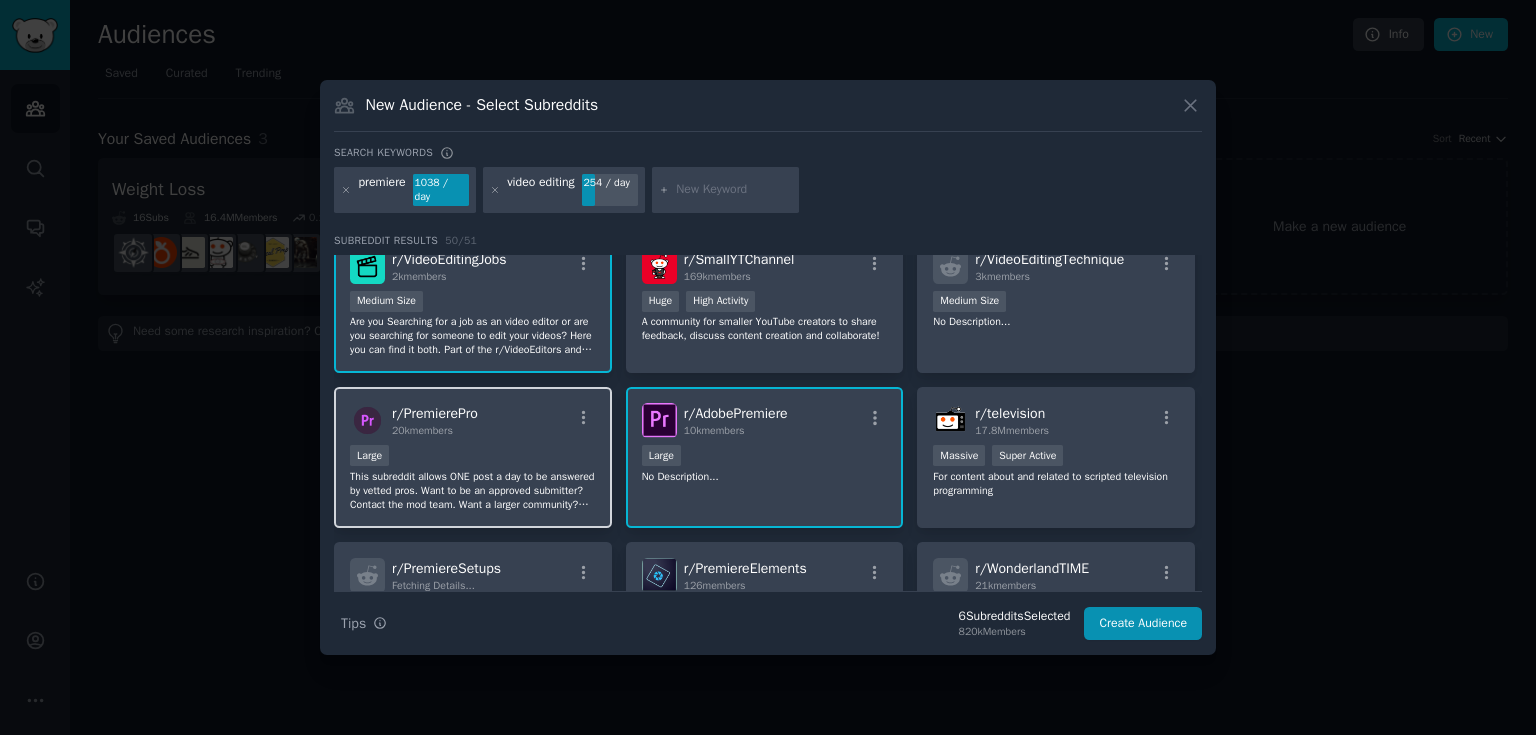 click on "r/ PremierePro 20k  members Large This subreddit allows ONE post a day to be answered by vetted pros.  Want to be an approved submitter? Contact the mod team. Want a larger community? /r/Premiere." at bounding box center [473, 457] 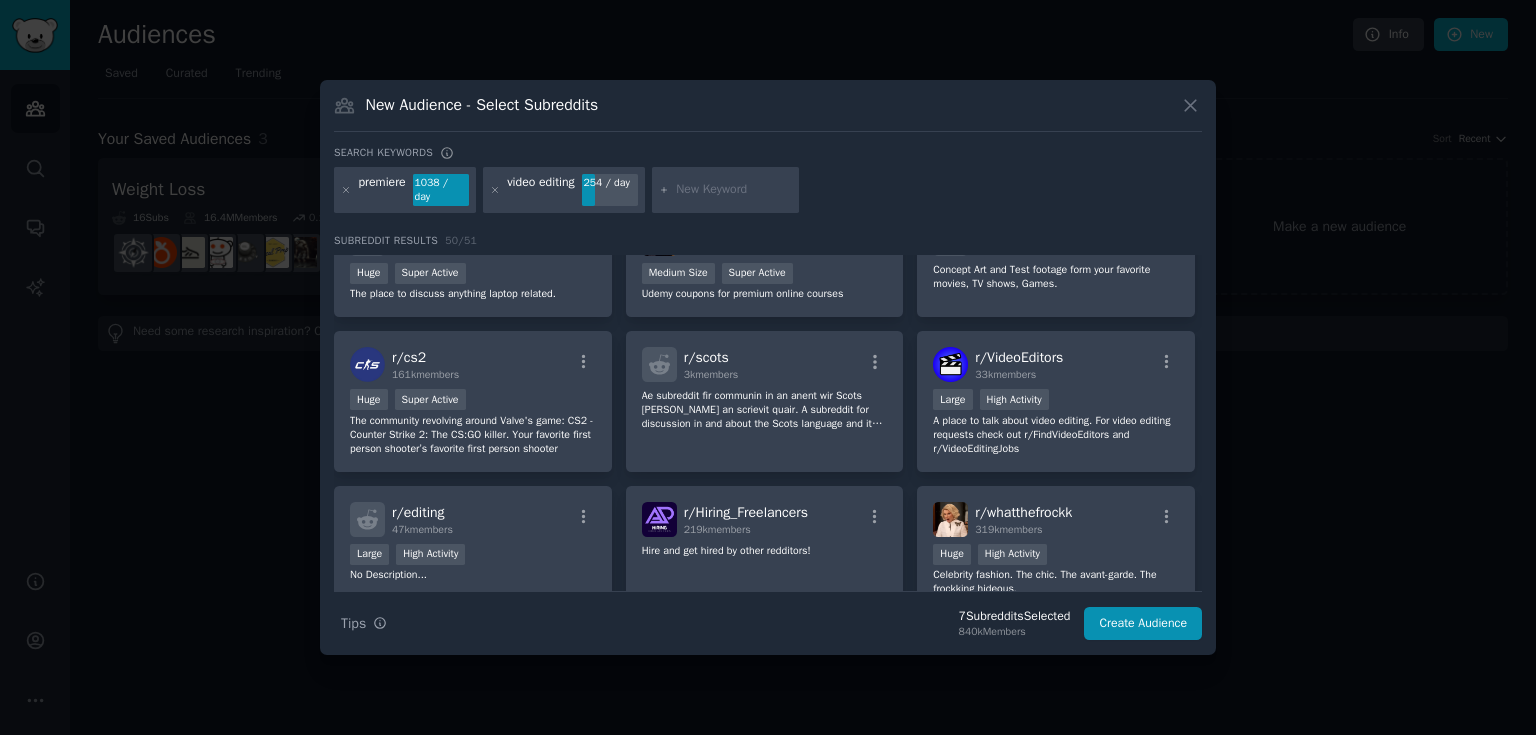 scroll, scrollTop: 1600, scrollLeft: 0, axis: vertical 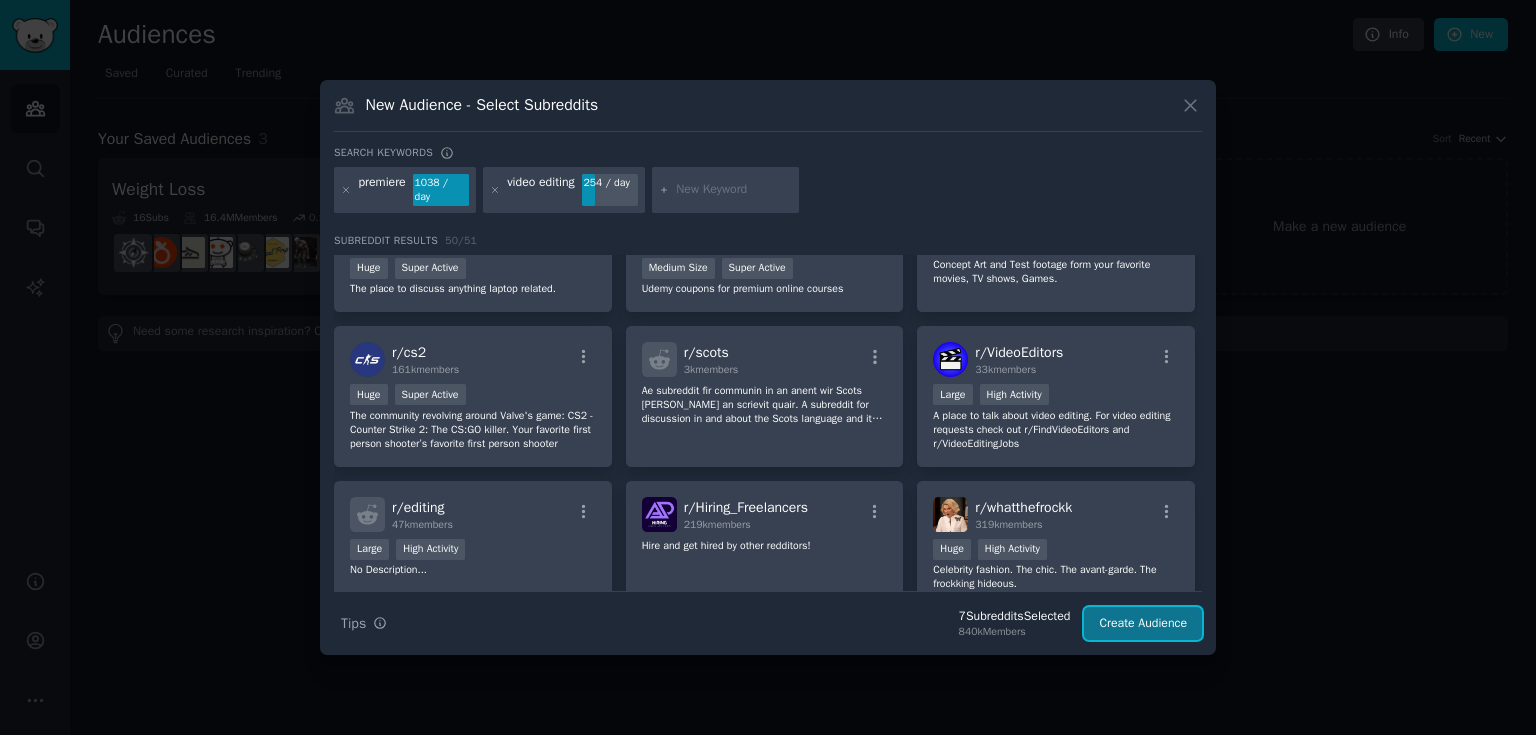 click on "Create Audience" at bounding box center (1143, 624) 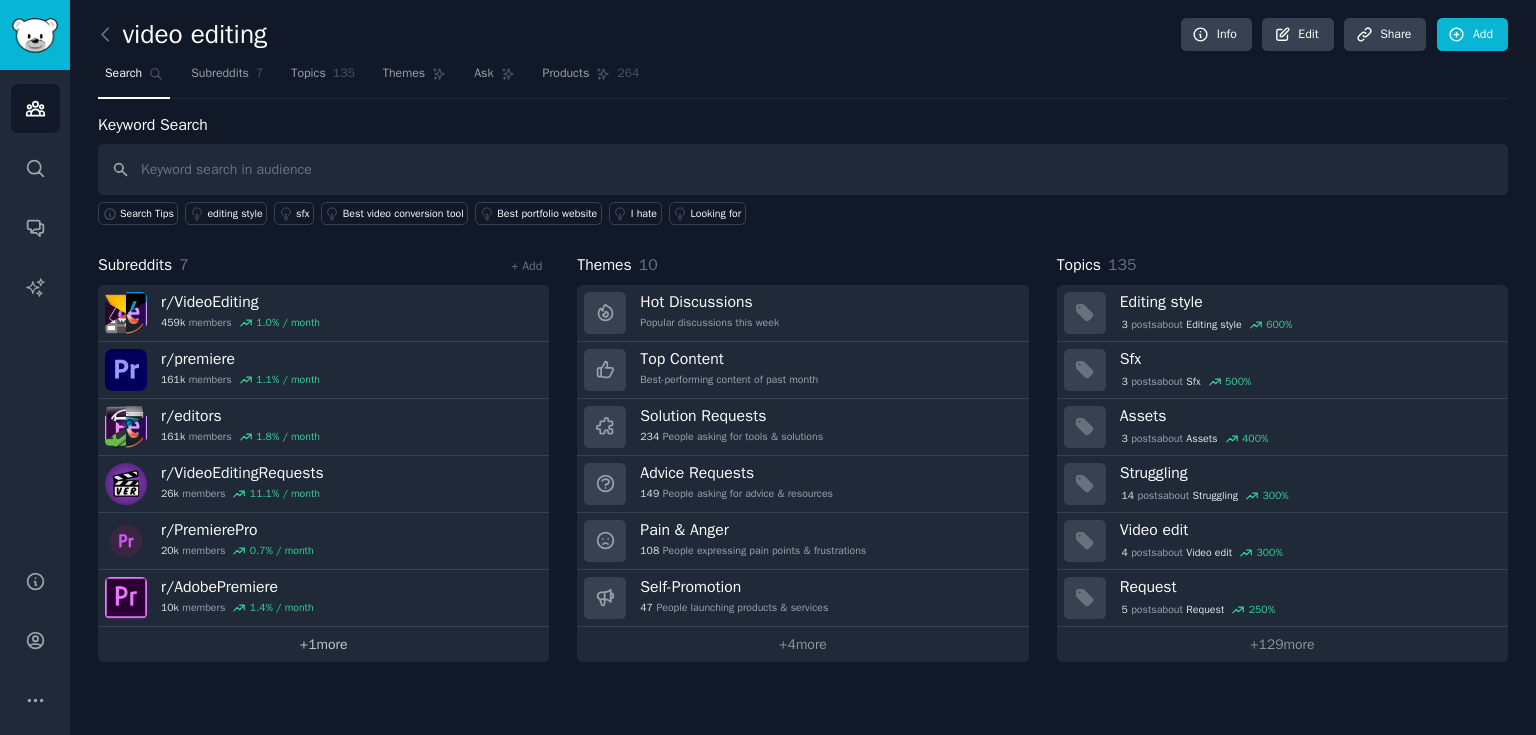 click on "+  1  more" at bounding box center (323, 644) 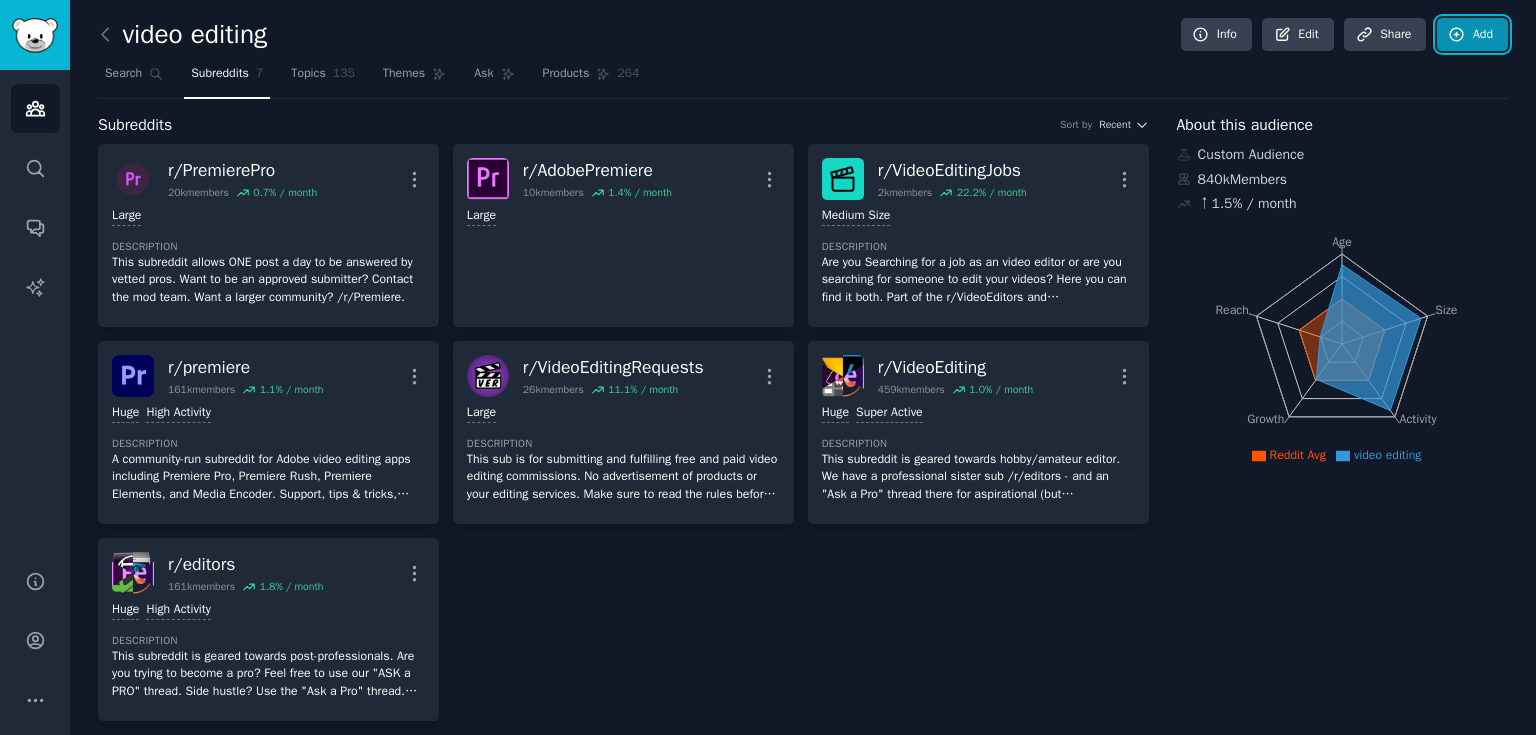 click on "Add" at bounding box center [1472, 35] 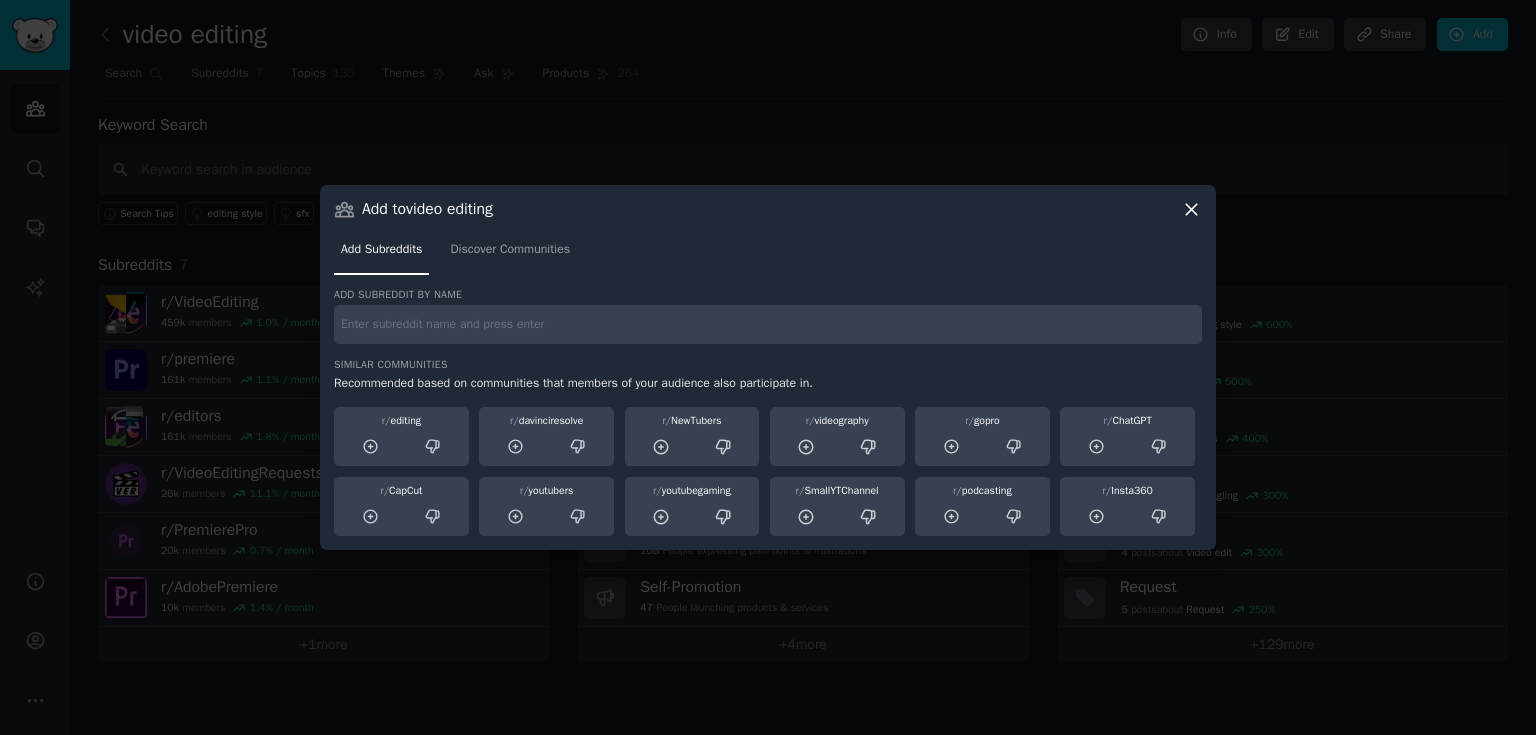 drag, startPoint x: 384, startPoint y: 348, endPoint x: 318, endPoint y: 348, distance: 66 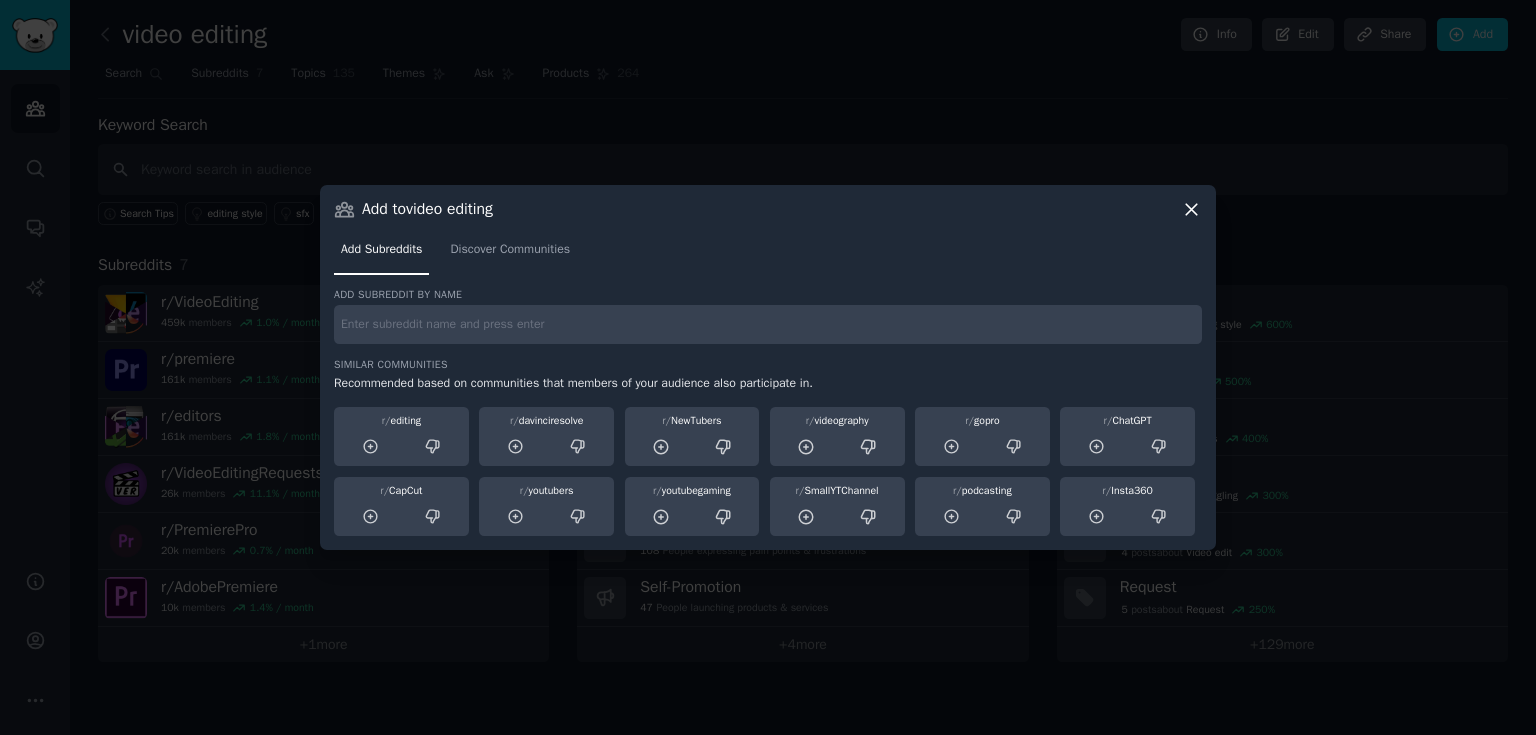 click at bounding box center (768, 324) 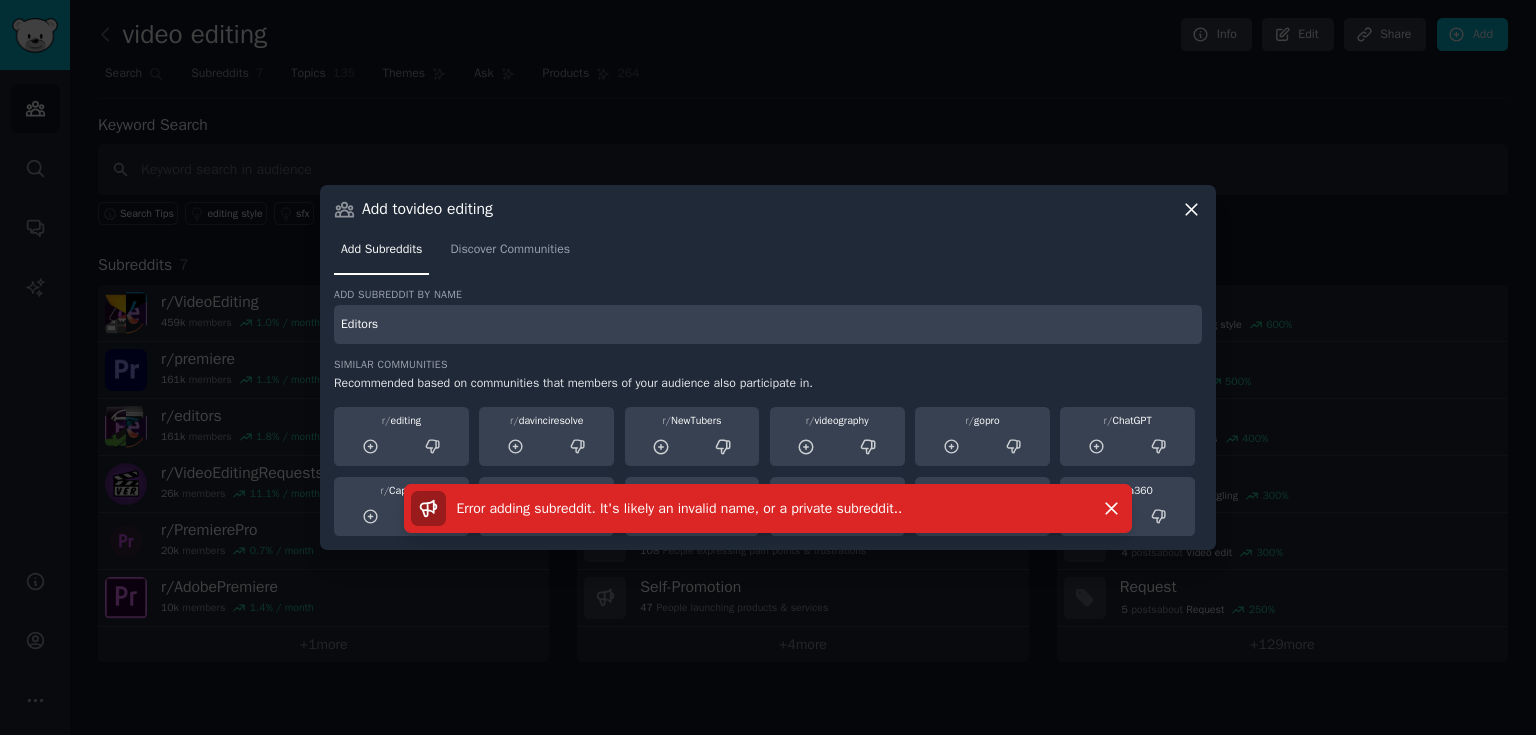 click on "Editors" at bounding box center (768, 324) 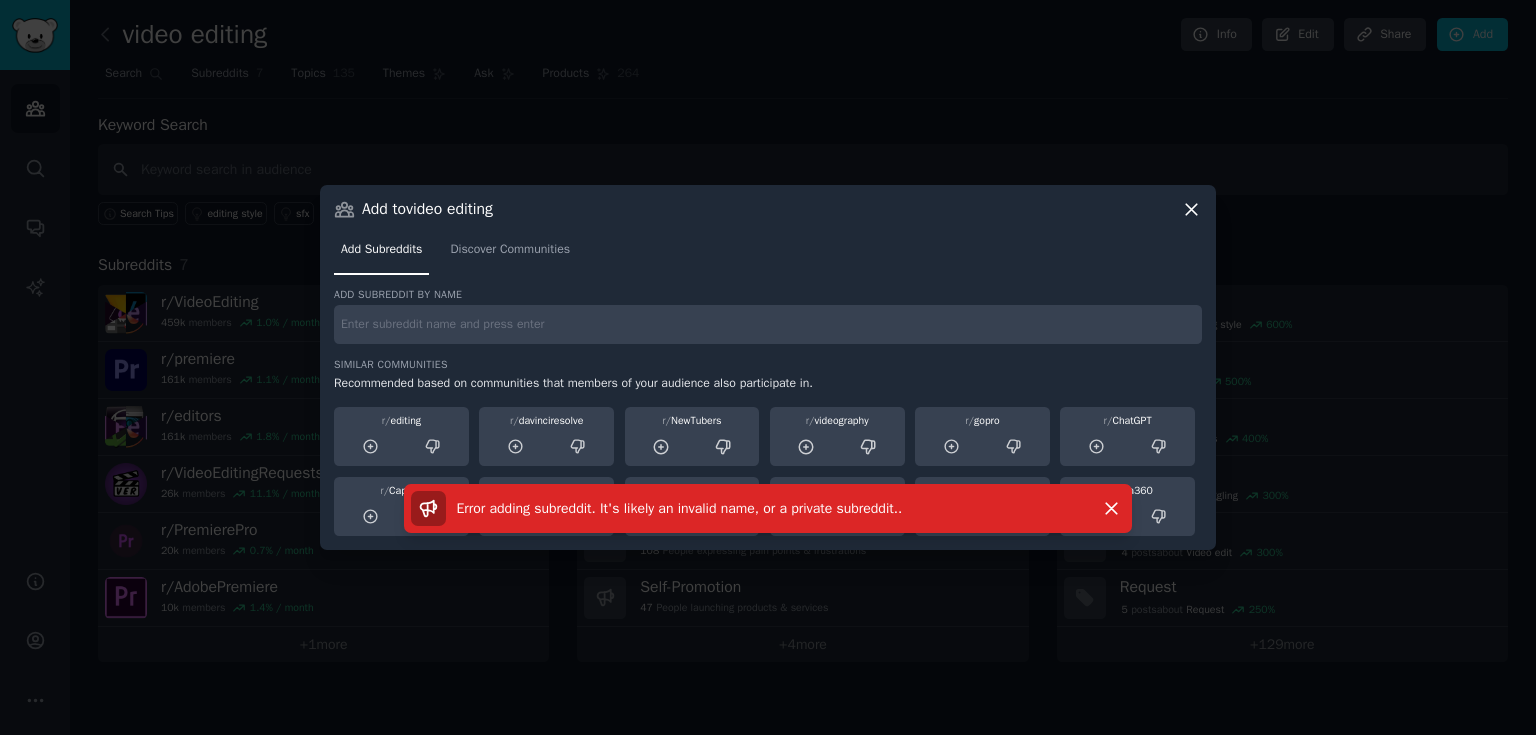 paste on "editing" 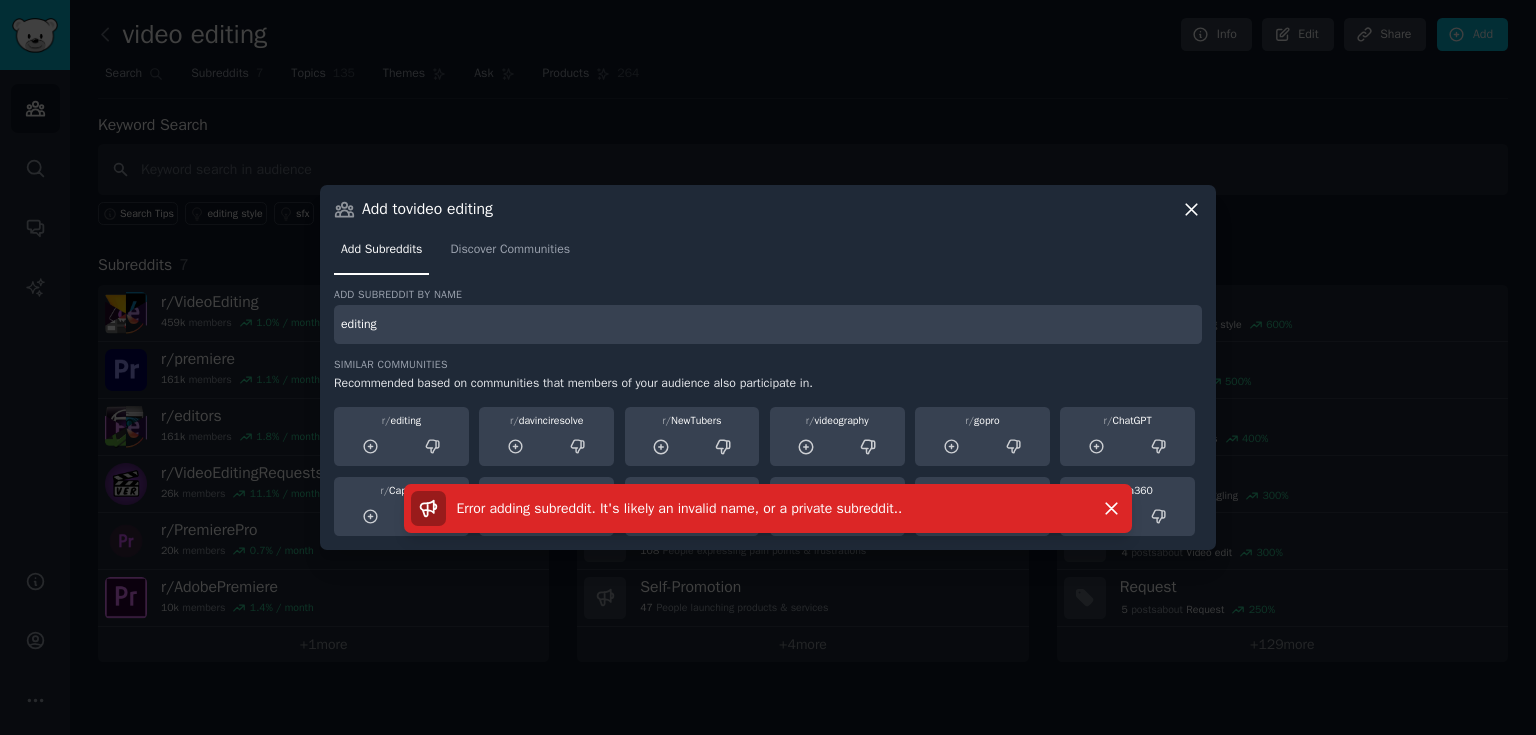 click on "editing" at bounding box center (768, 324) 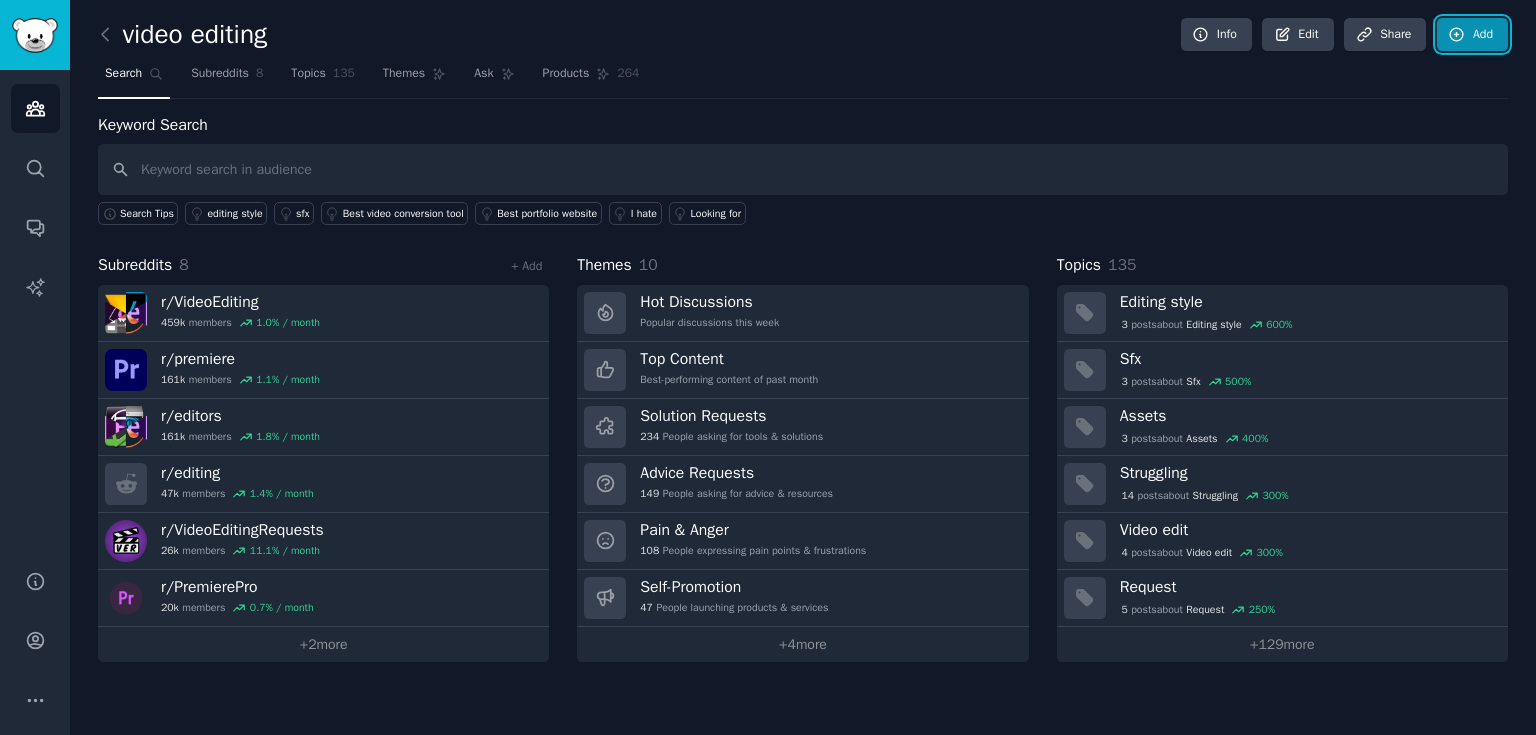click on "Add" at bounding box center (1472, 35) 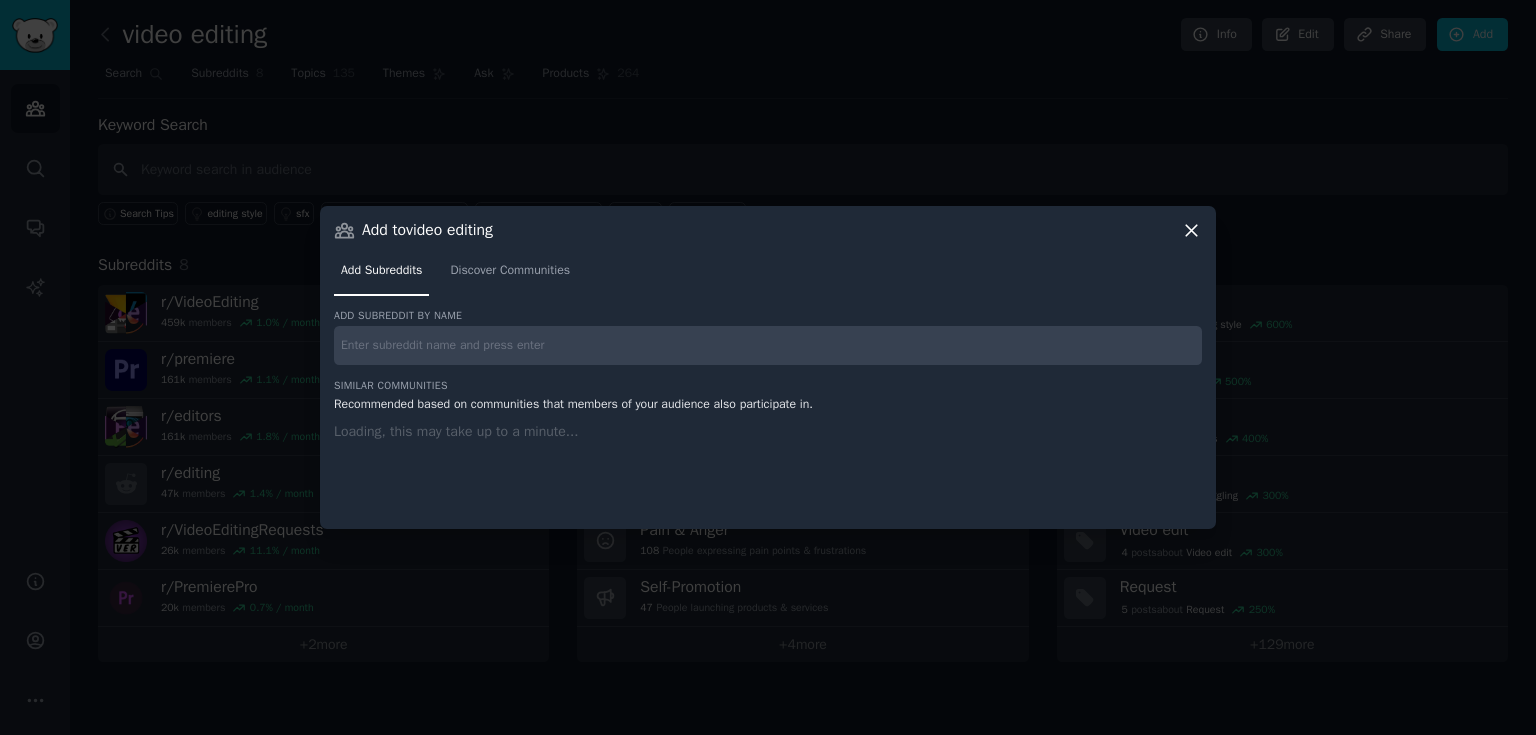 type 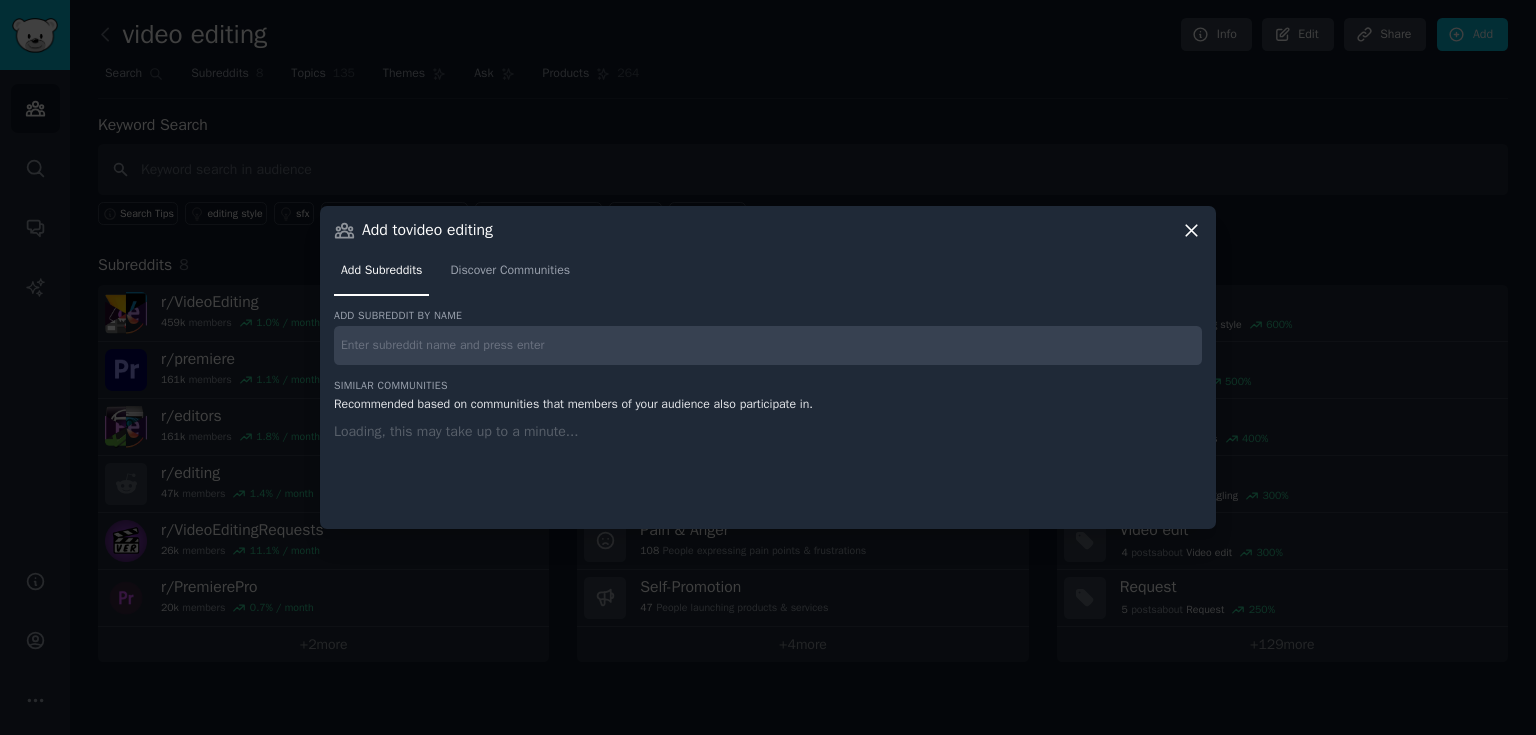 click at bounding box center [768, 345] 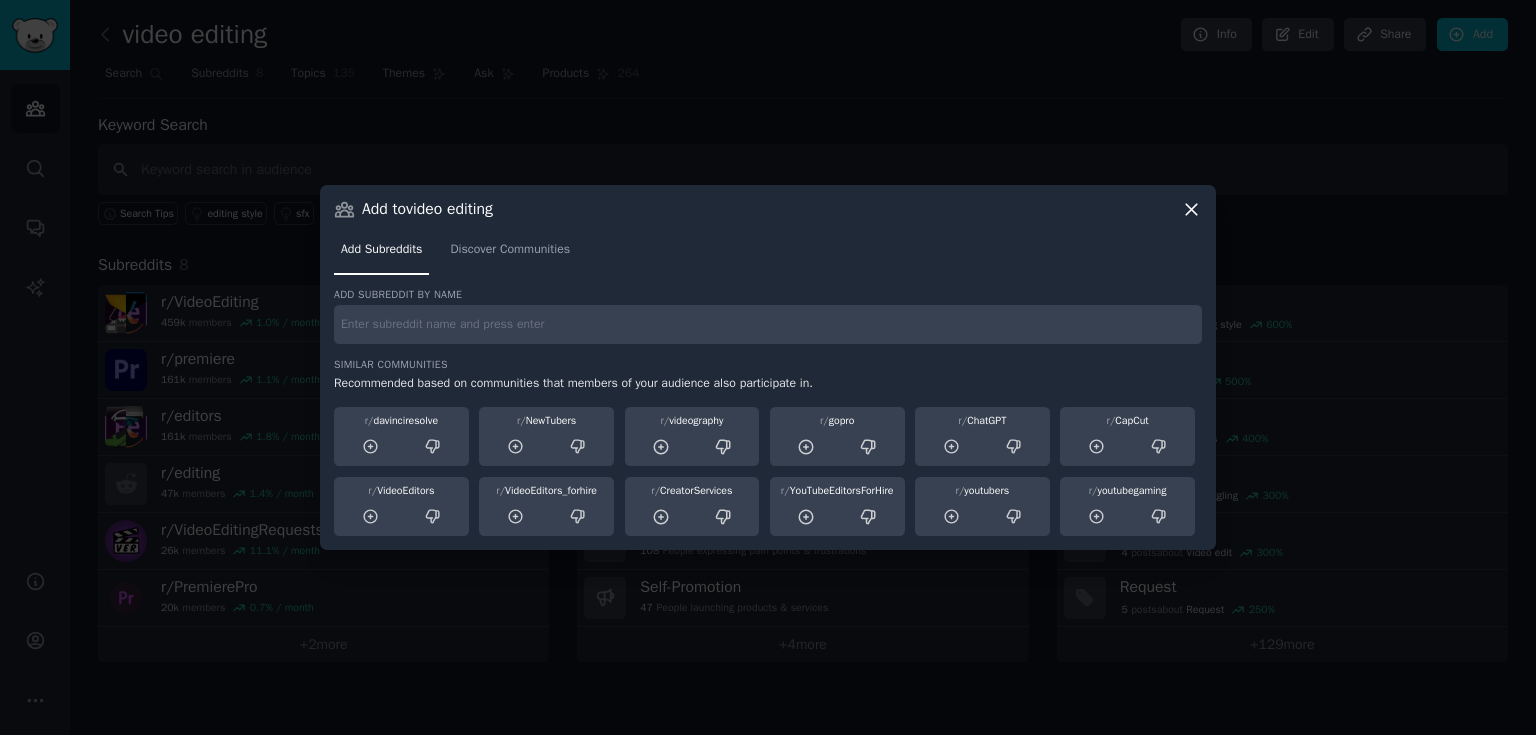 paste on "Editors" 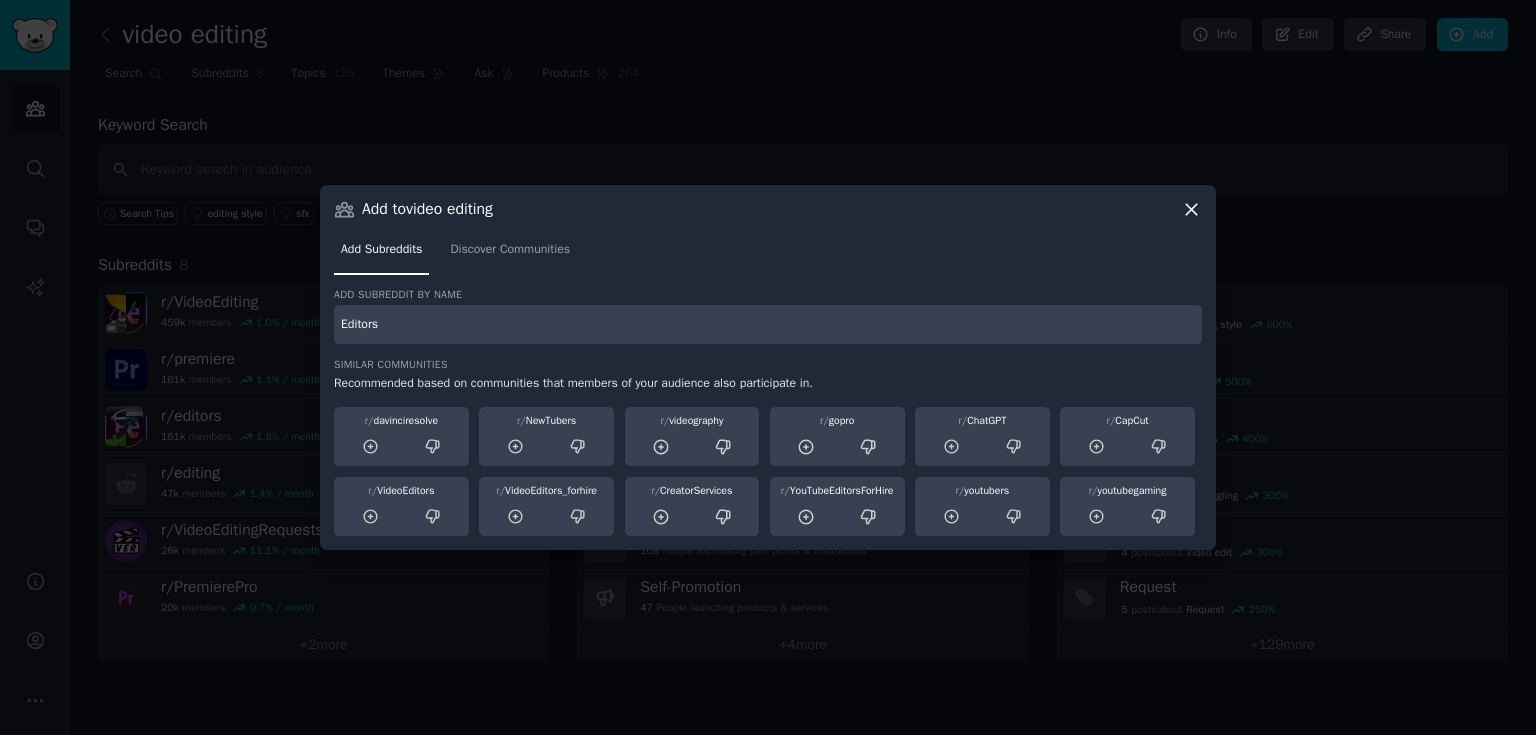 type on "Editors" 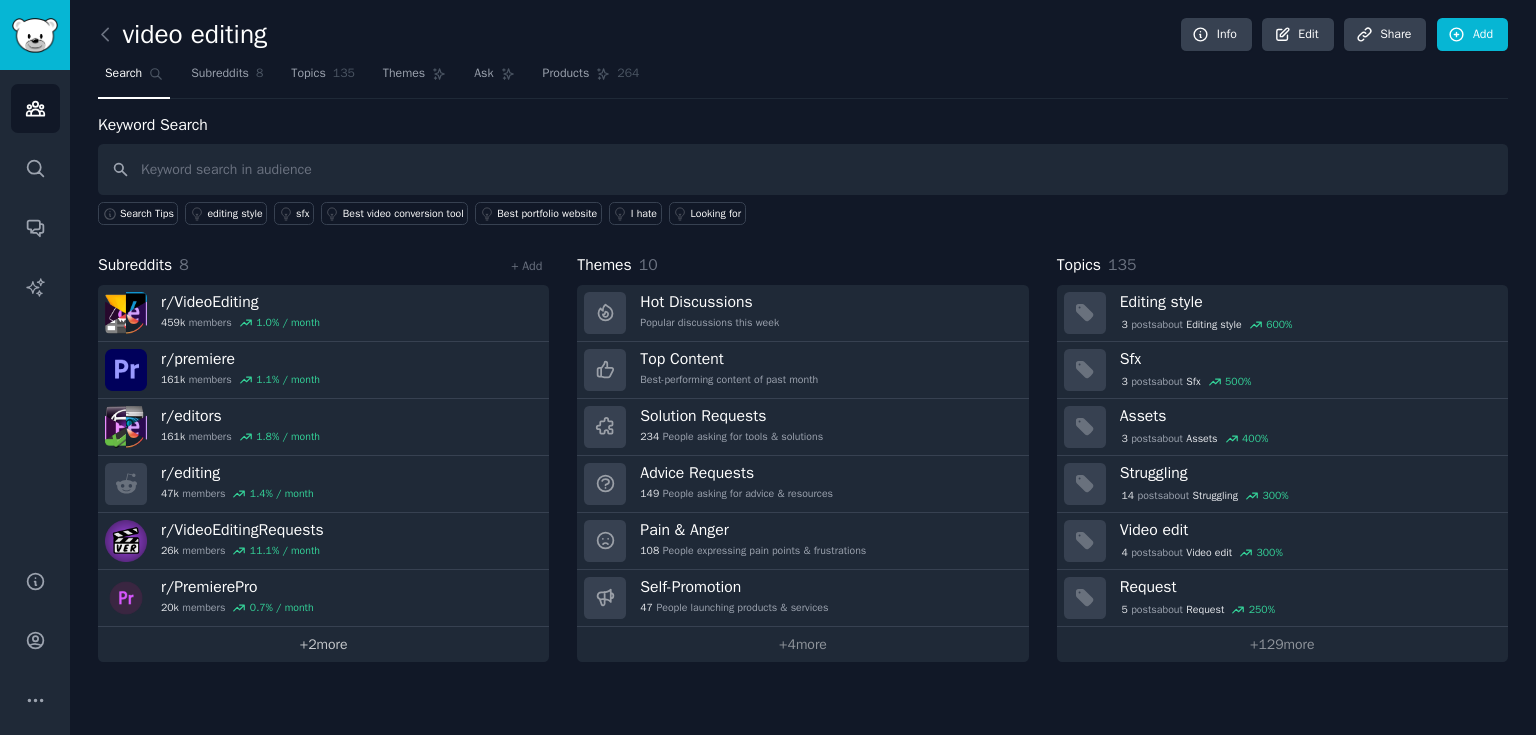 click on "+  2  more" at bounding box center [323, 644] 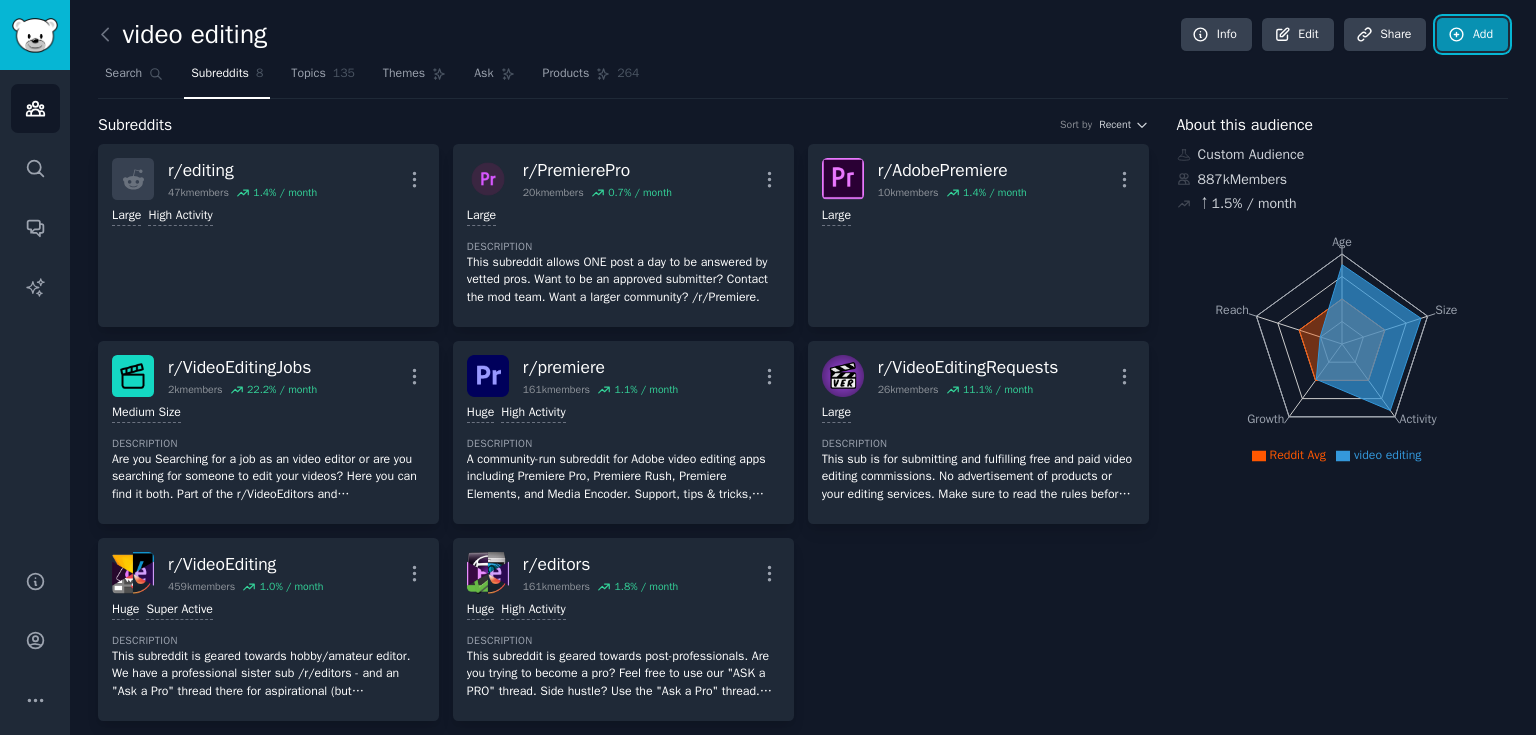 click on "Add" at bounding box center (1472, 35) 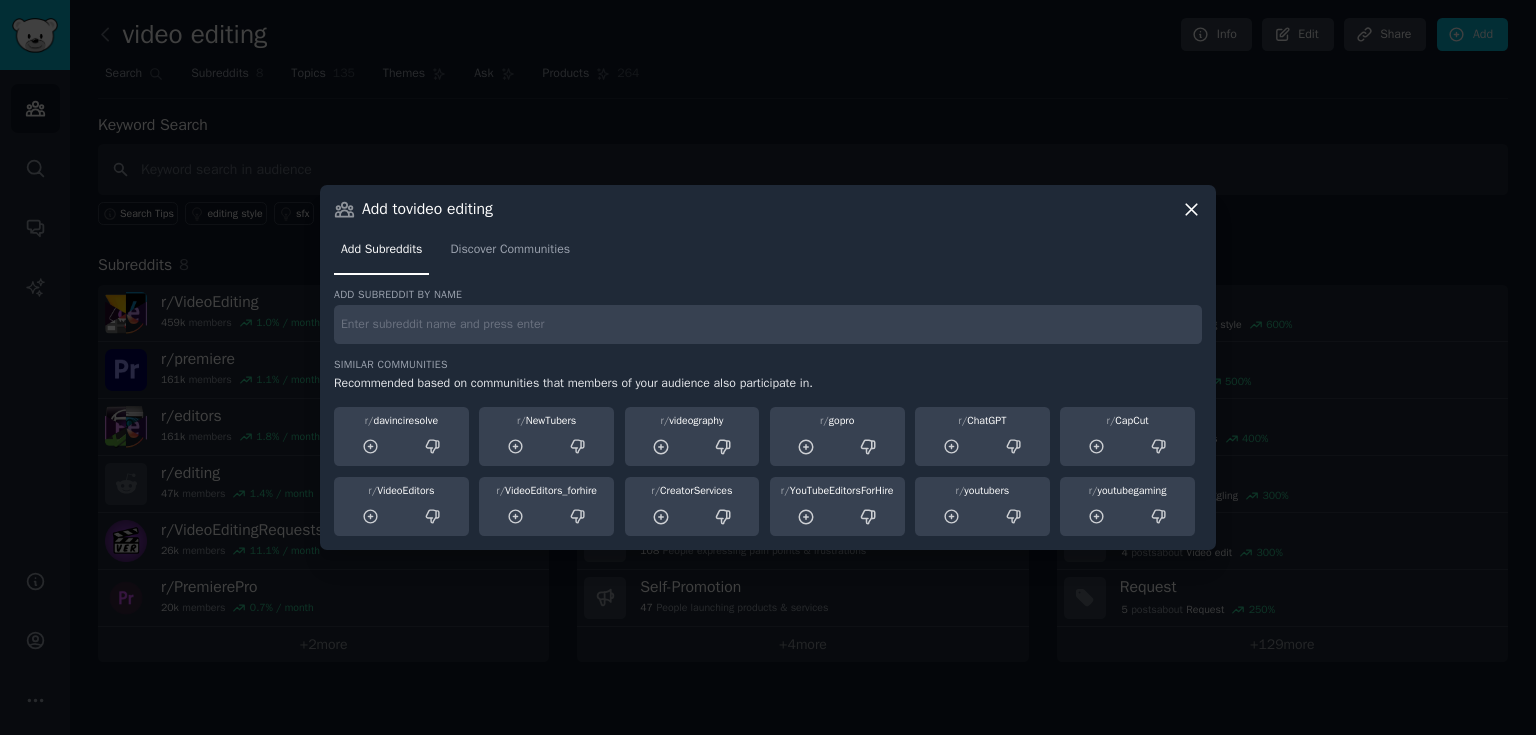 click at bounding box center [768, 324] 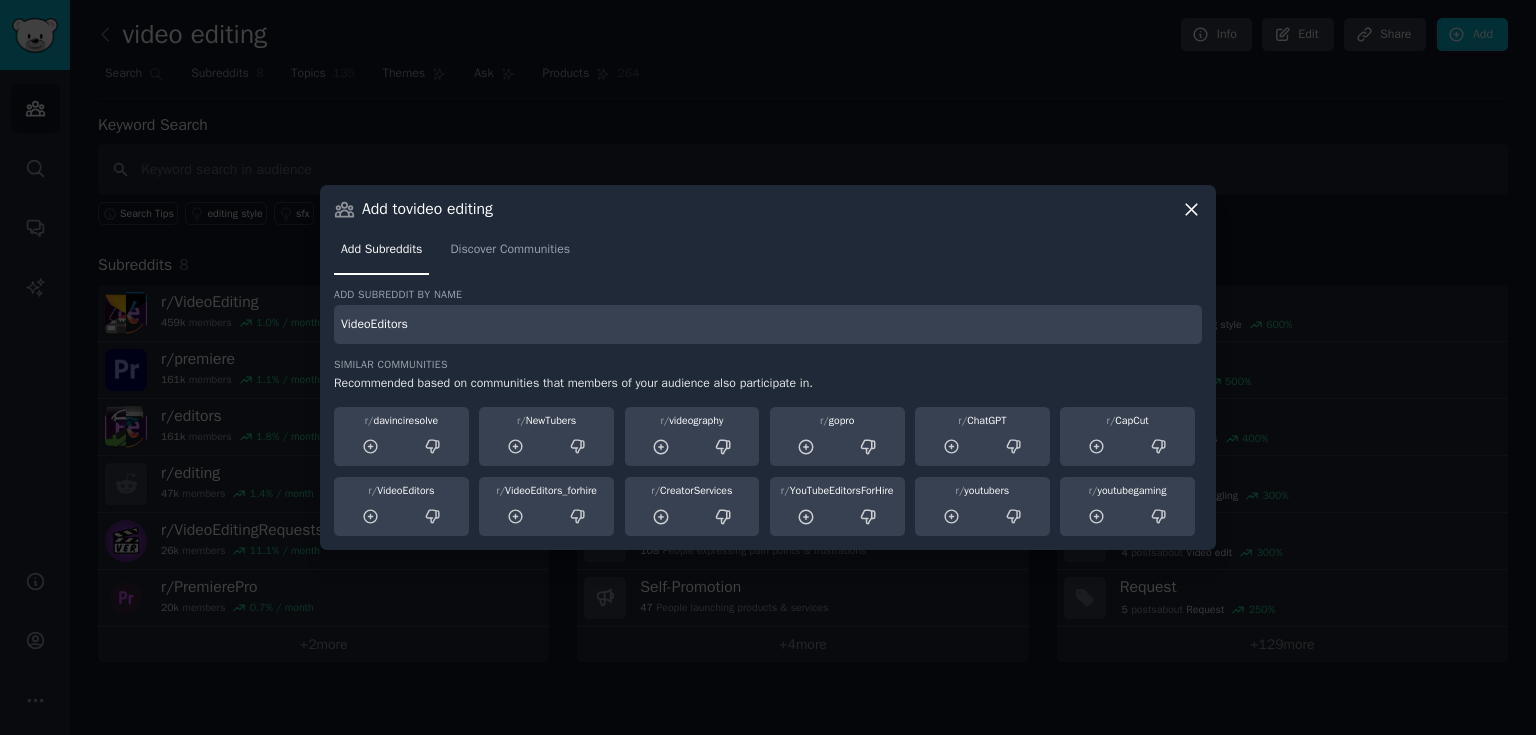 type on "VideoEditors" 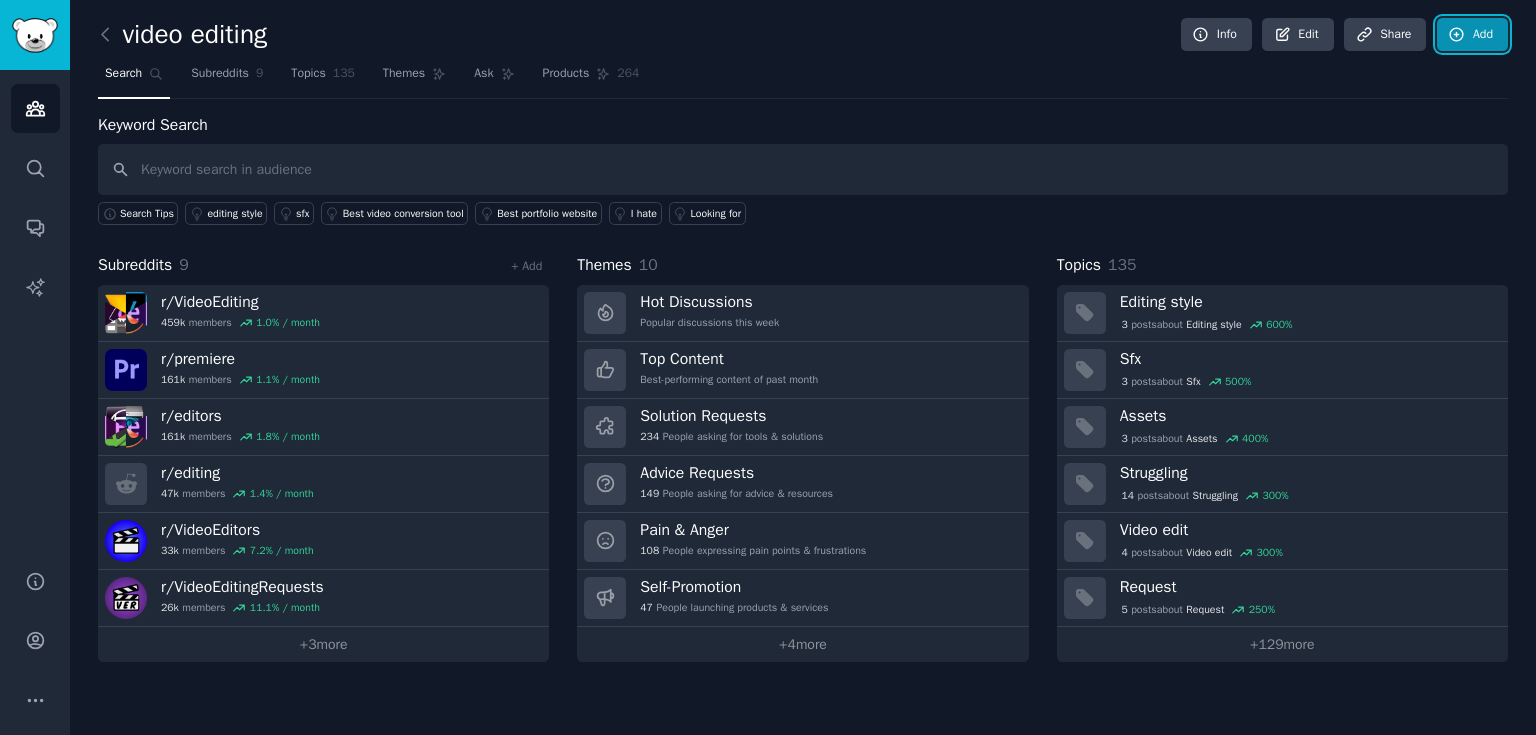 click on "Add" at bounding box center [1472, 35] 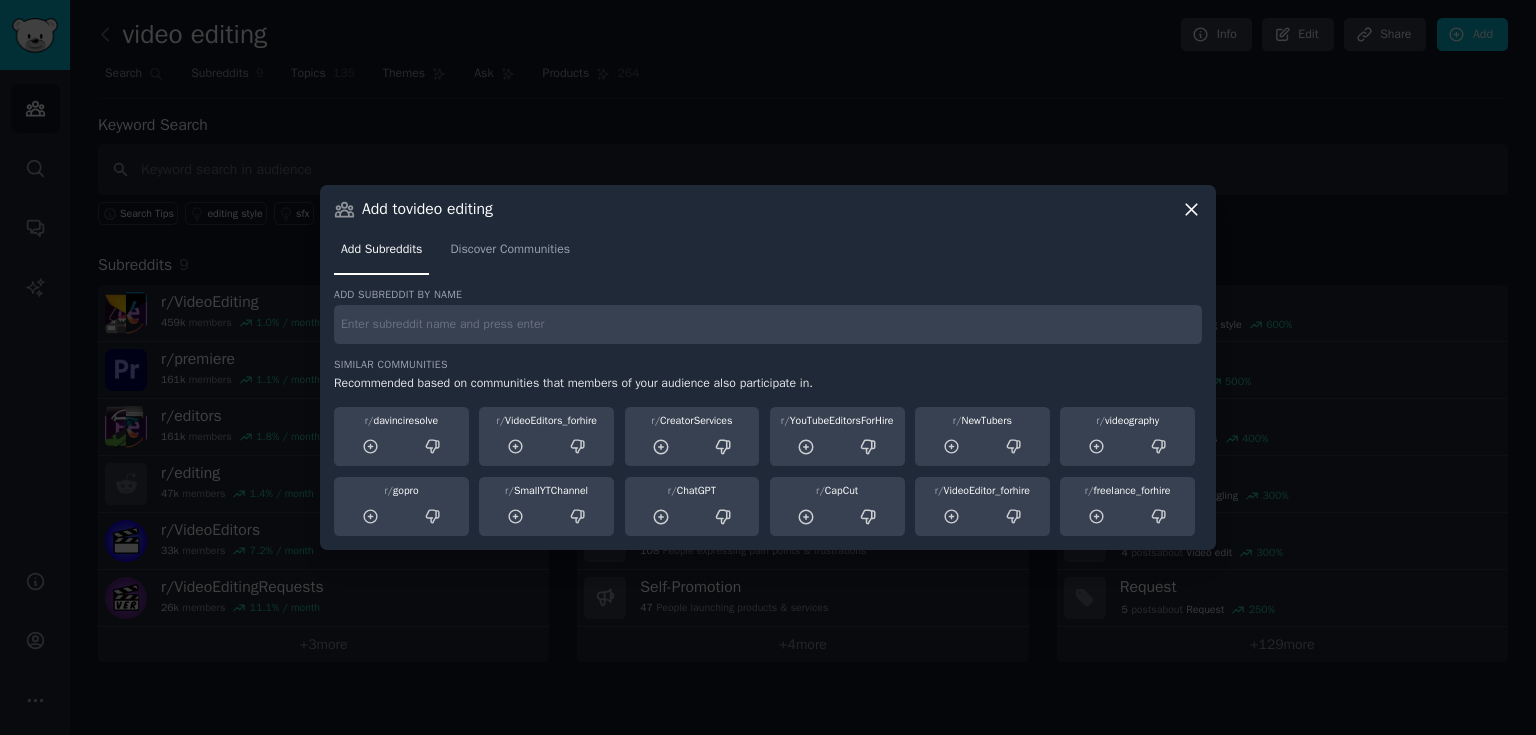 click at bounding box center (768, 324) 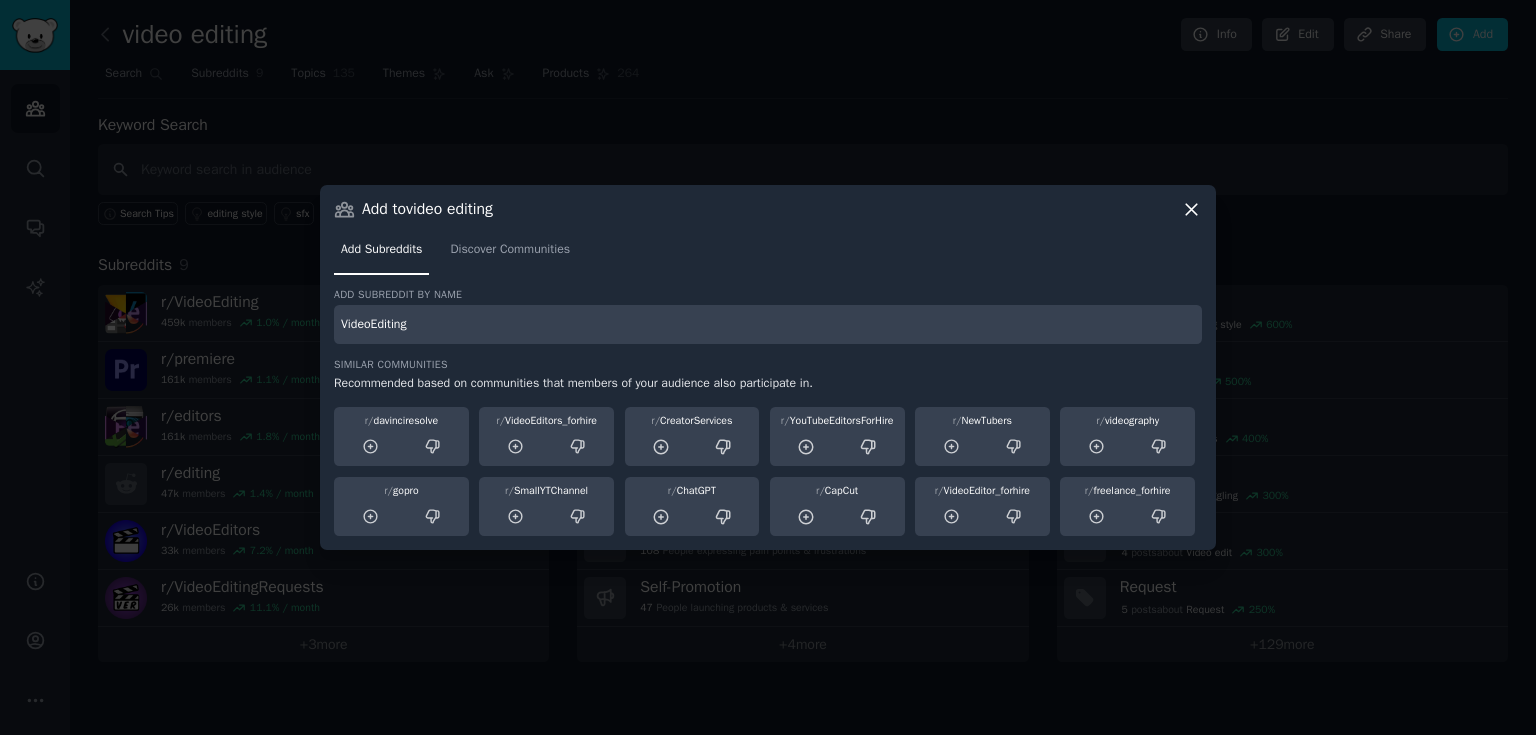 type on "VideoEditing" 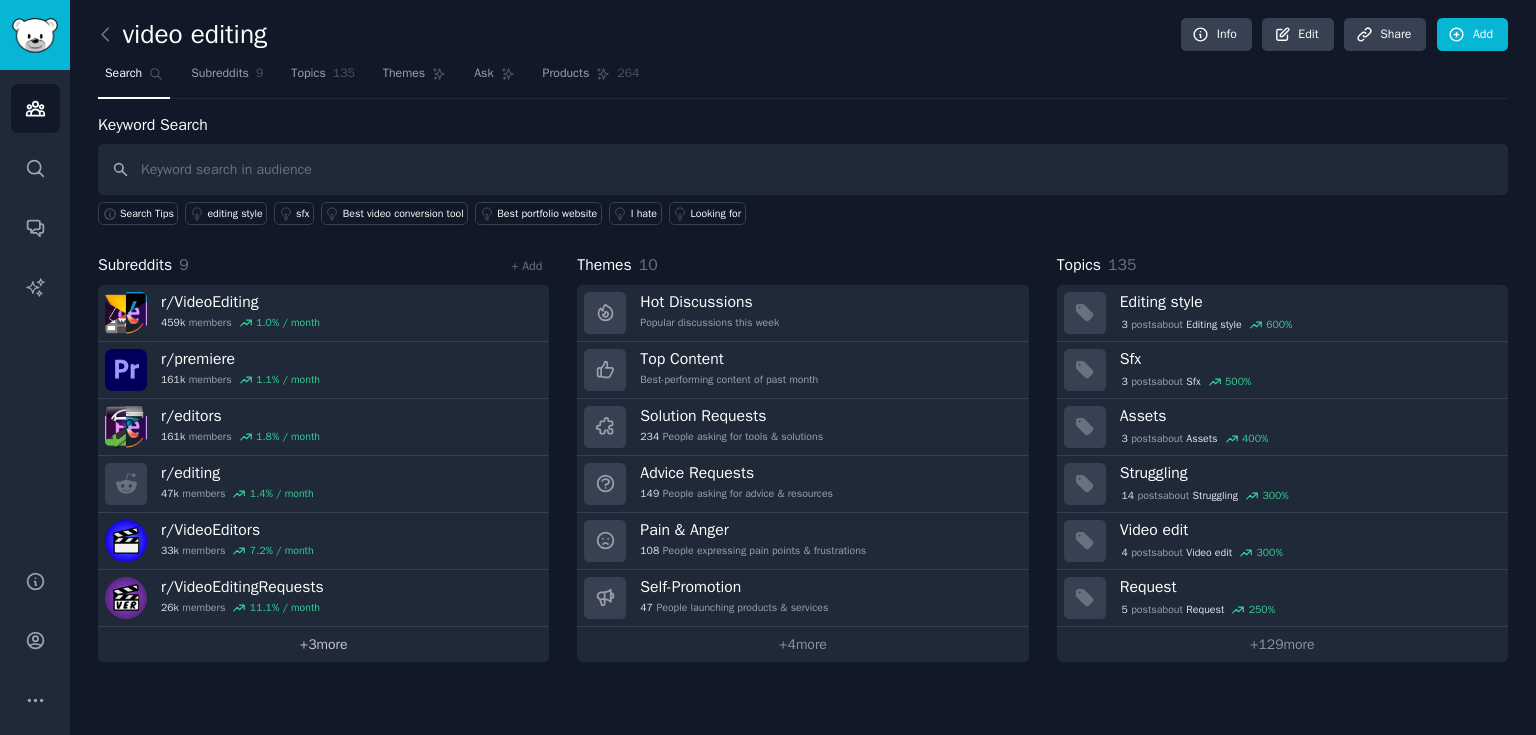 click on "+  3  more" at bounding box center (323, 644) 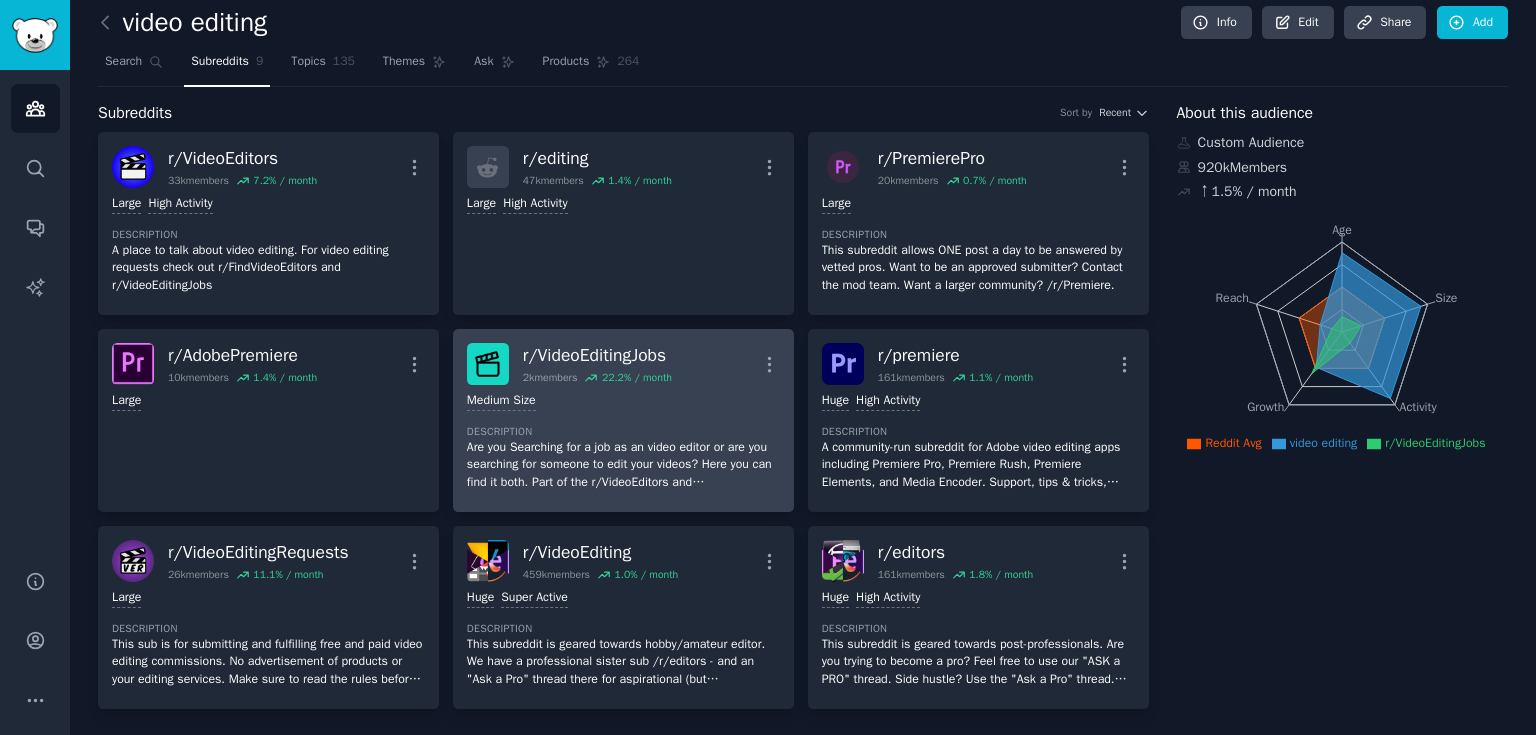 scroll, scrollTop: 0, scrollLeft: 0, axis: both 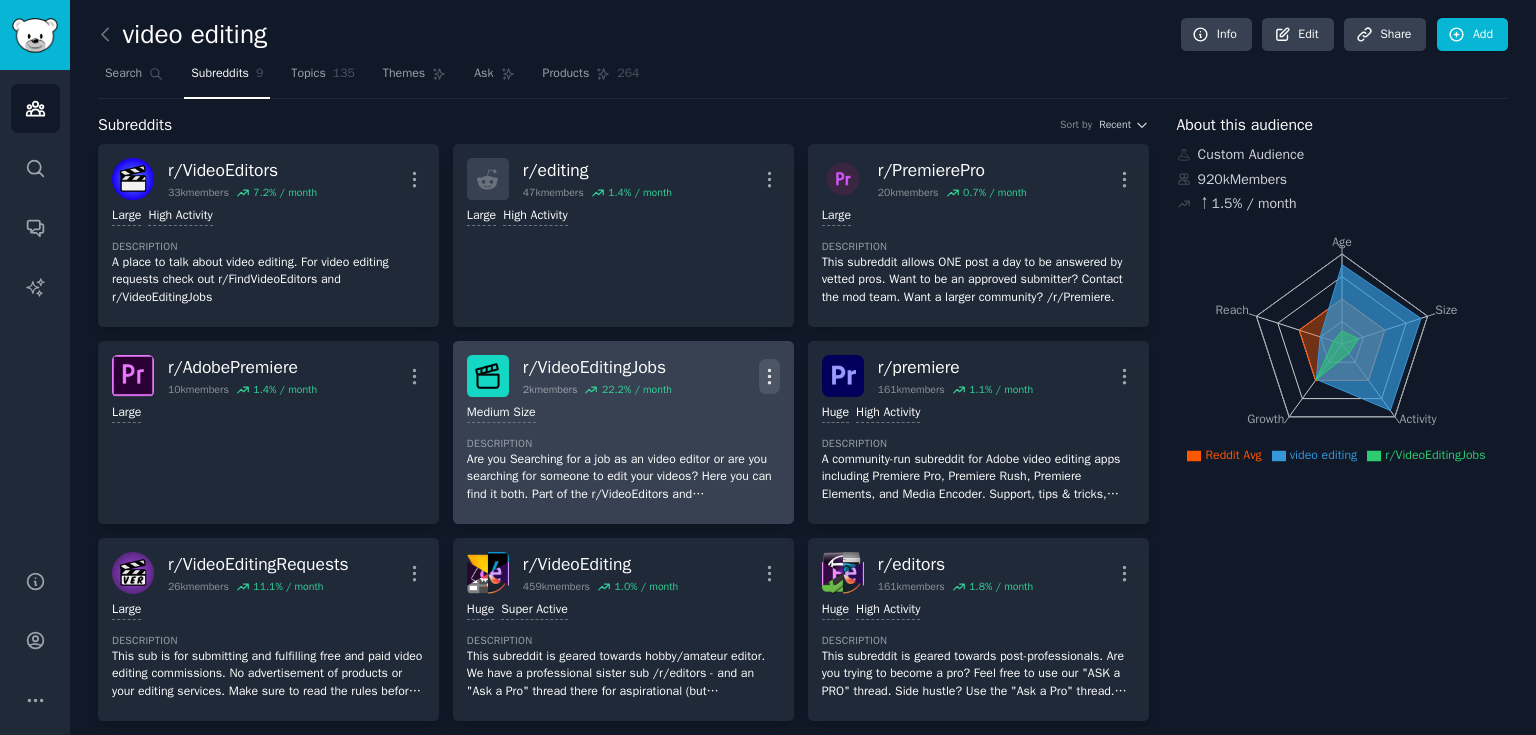 click 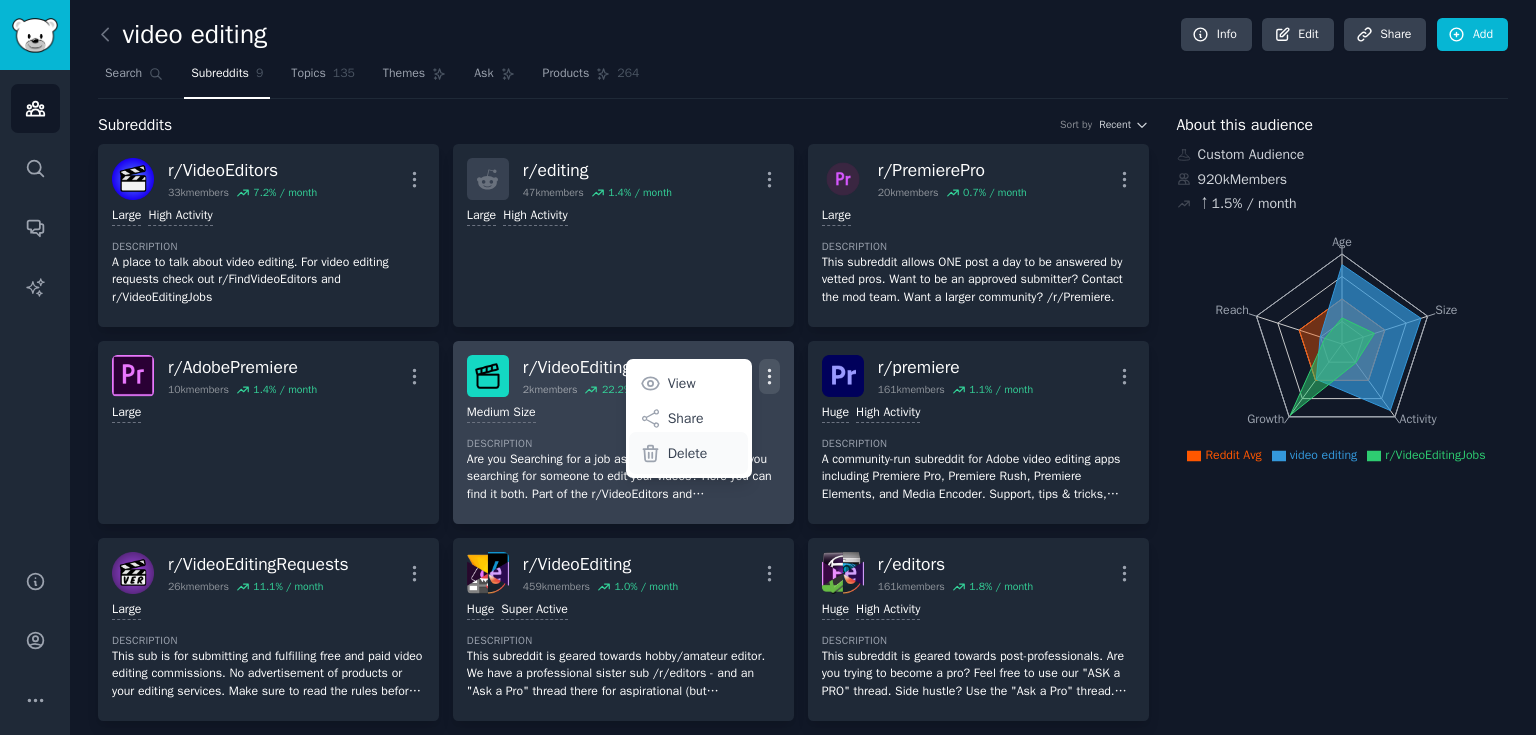 click on "Delete" at bounding box center (688, 453) 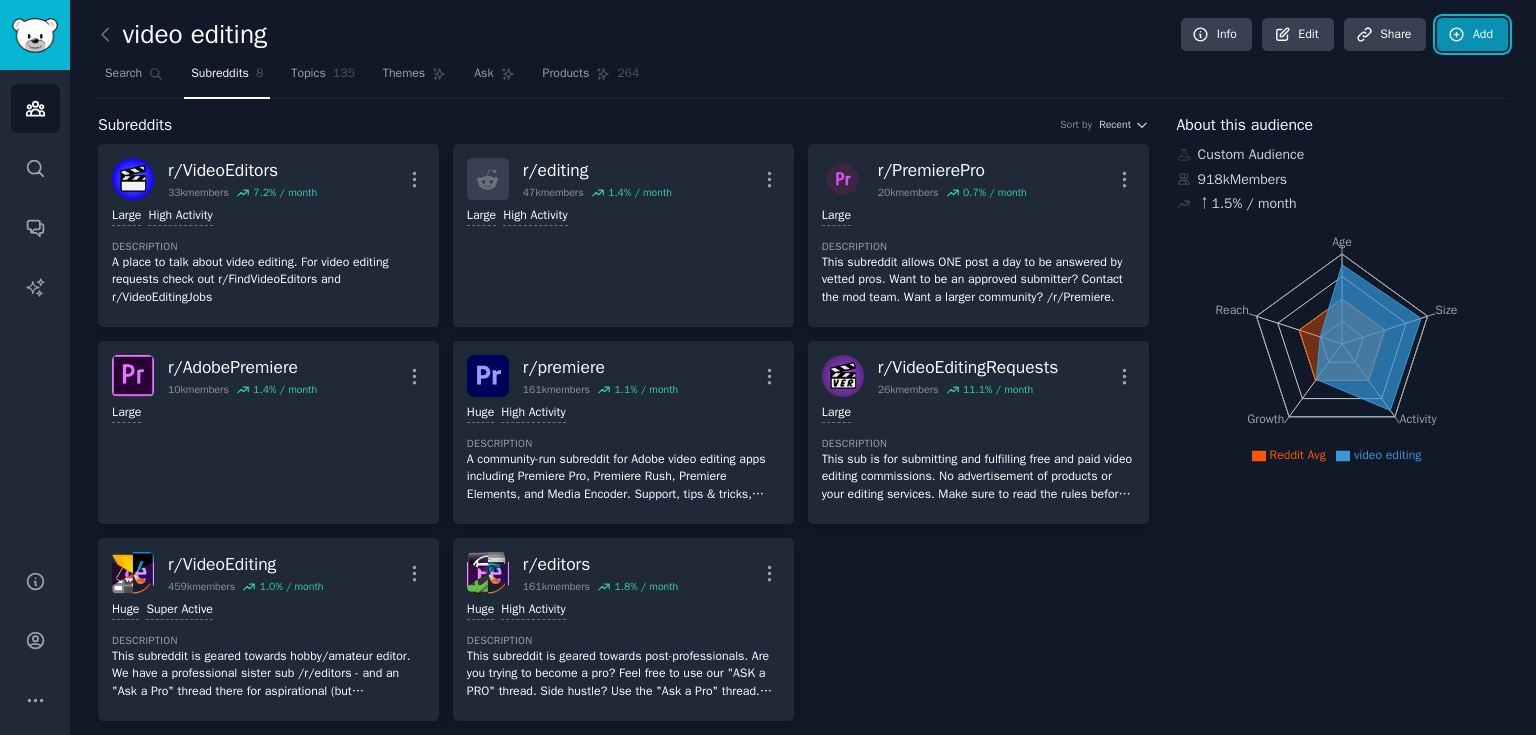 click on "Add" at bounding box center (1472, 35) 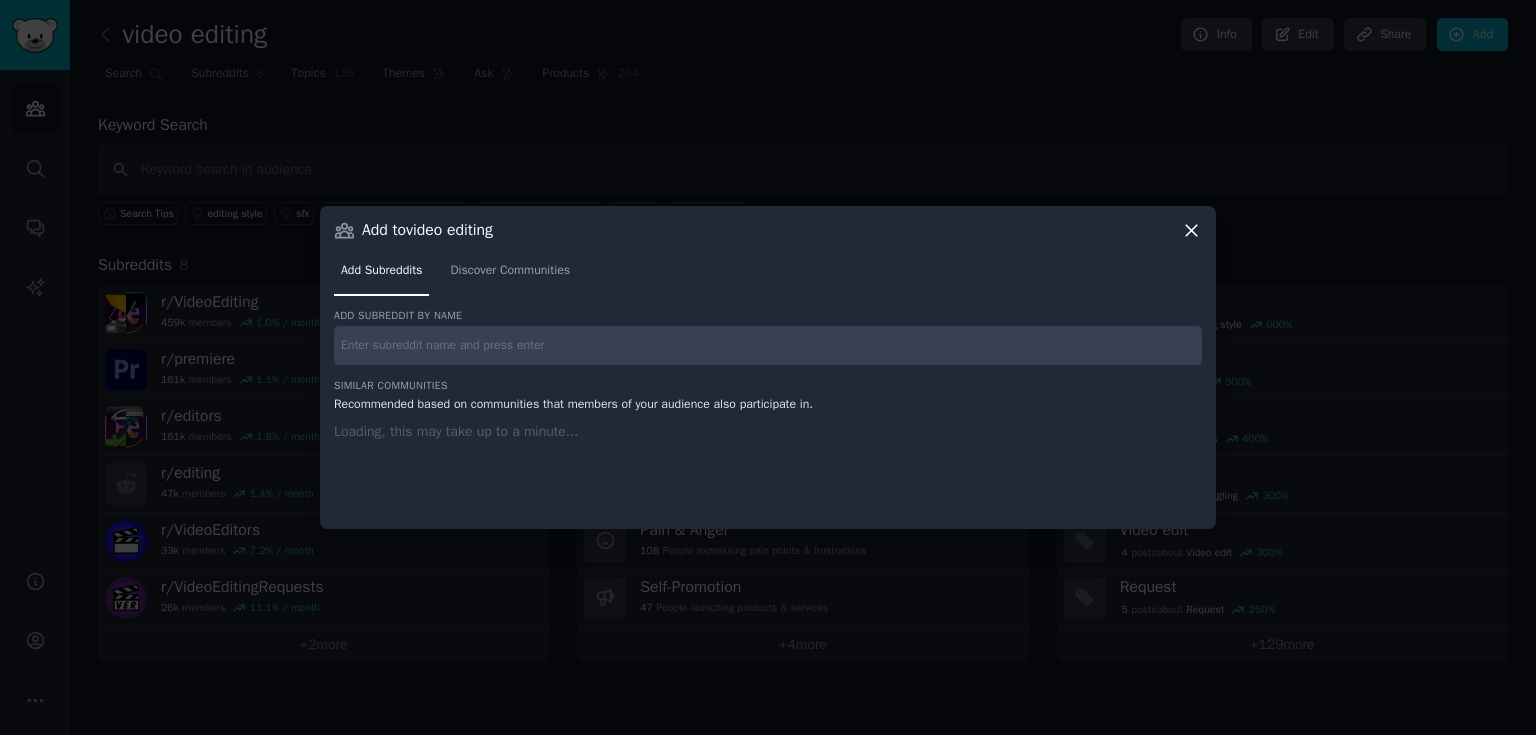 type 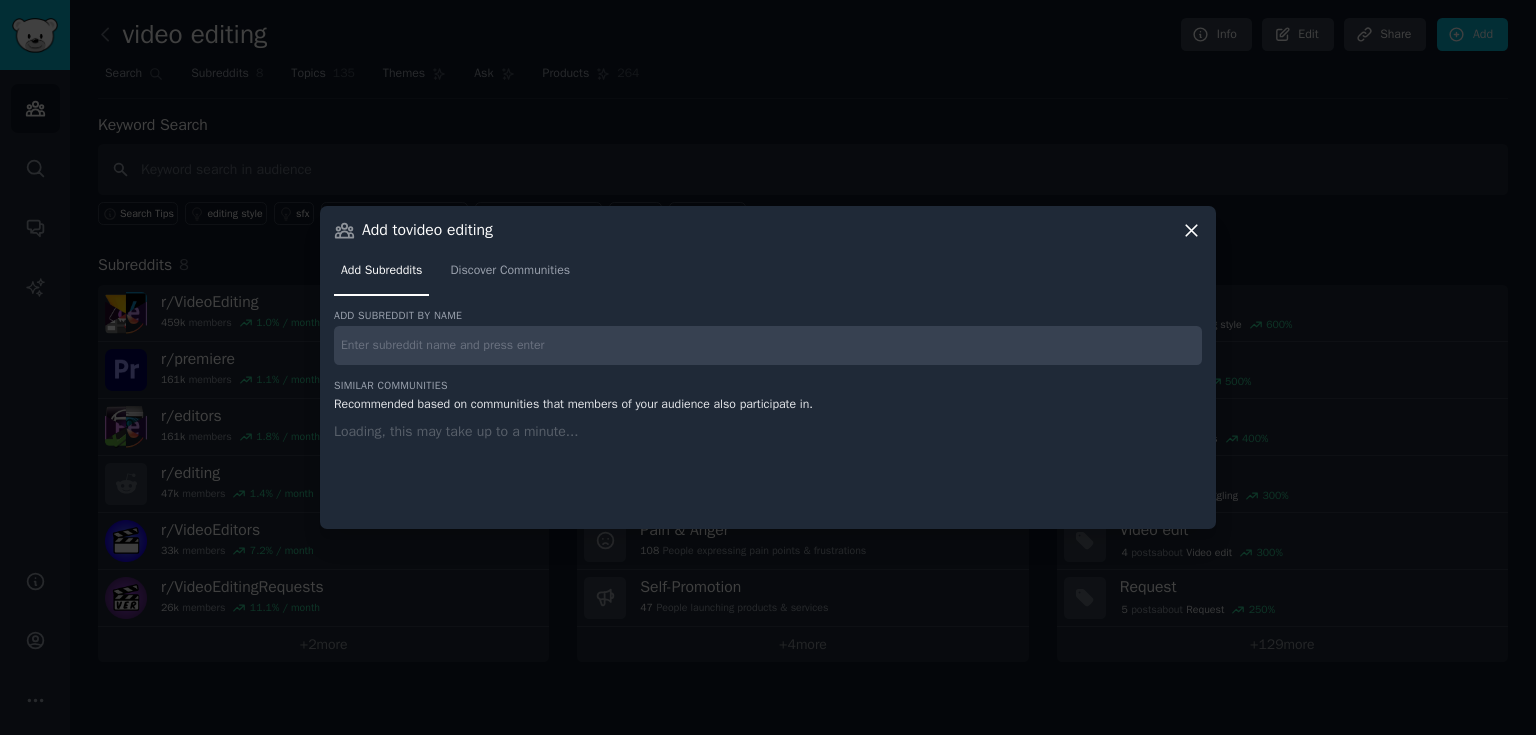 click at bounding box center [768, 345] 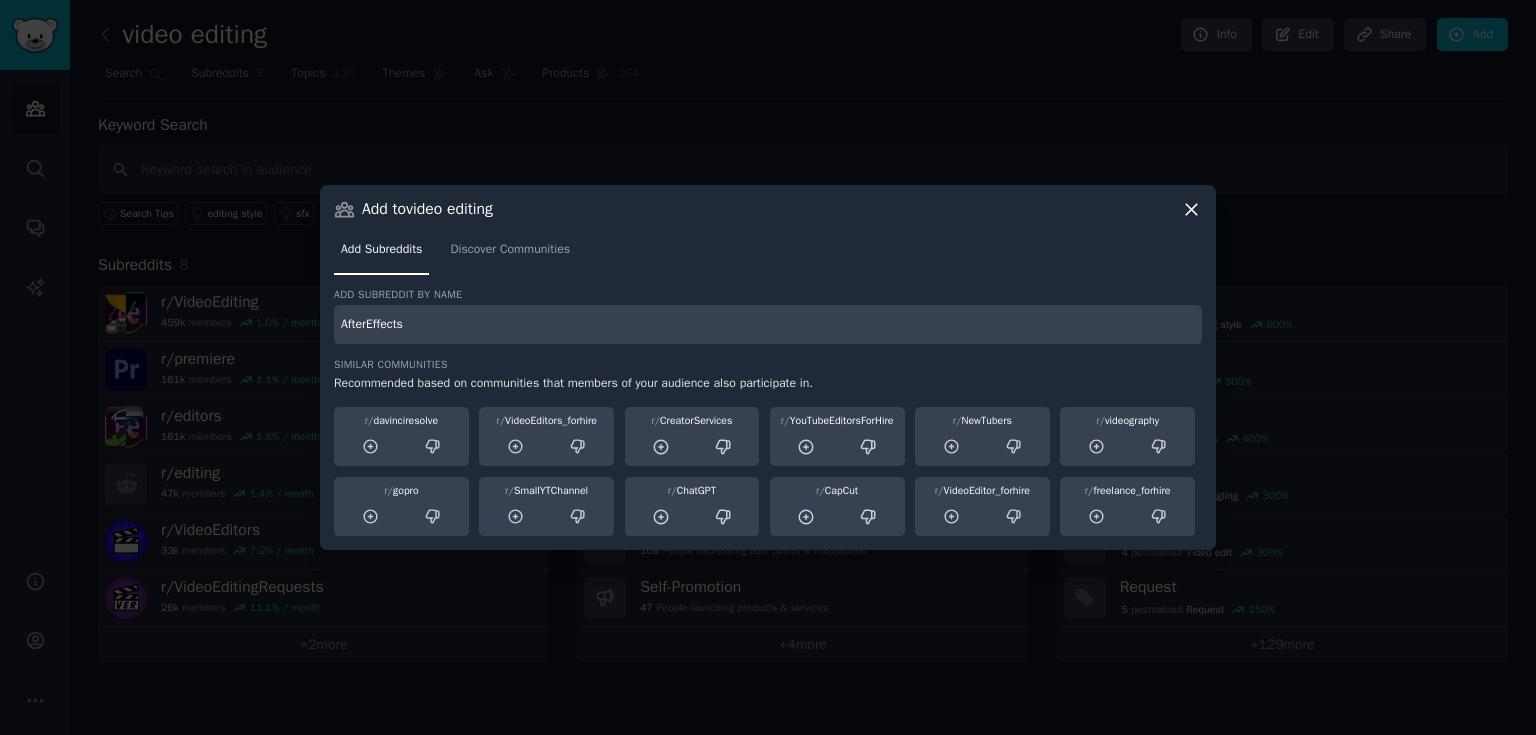 type on "AfterEffects" 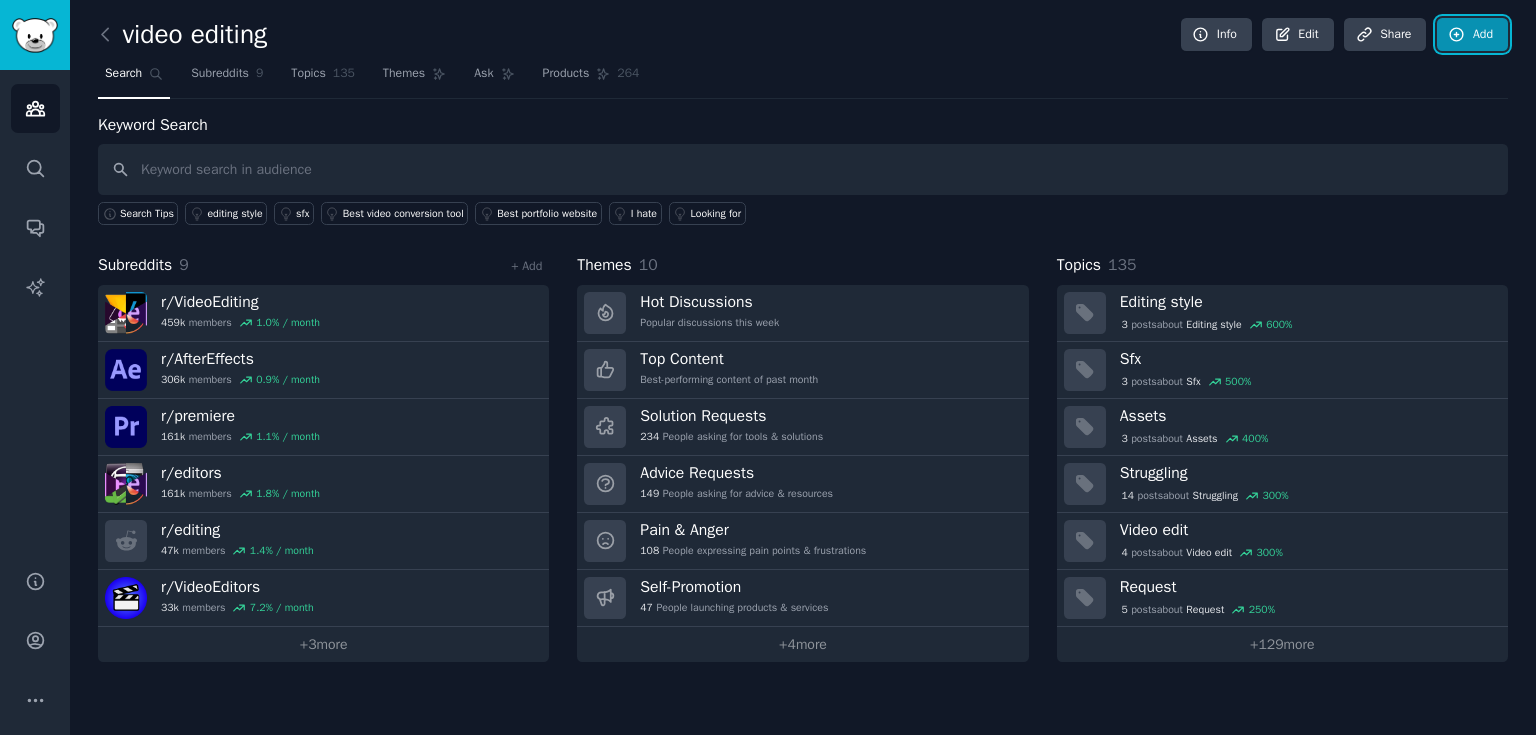 click on "Add" at bounding box center [1472, 35] 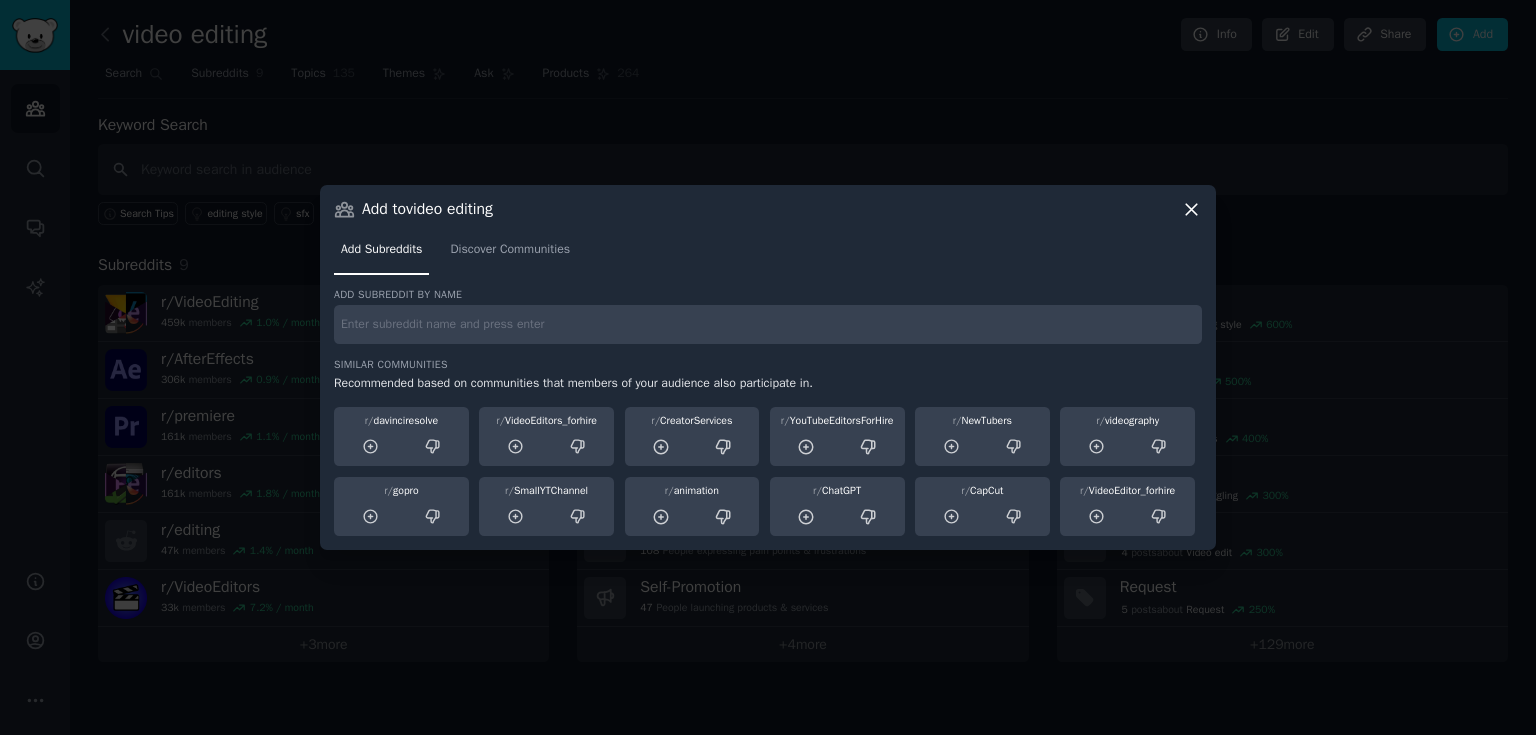 click at bounding box center (768, 324) 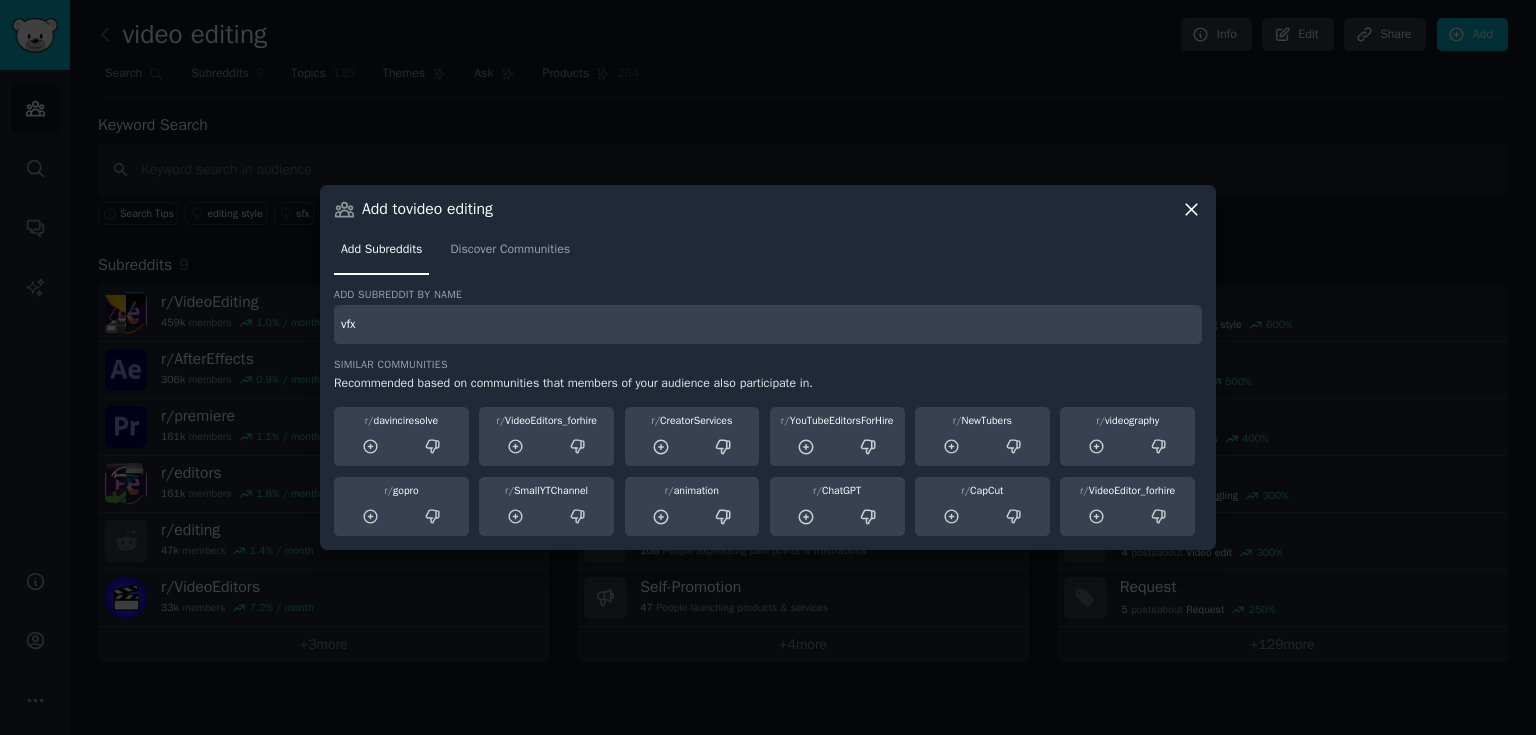type on "vfx" 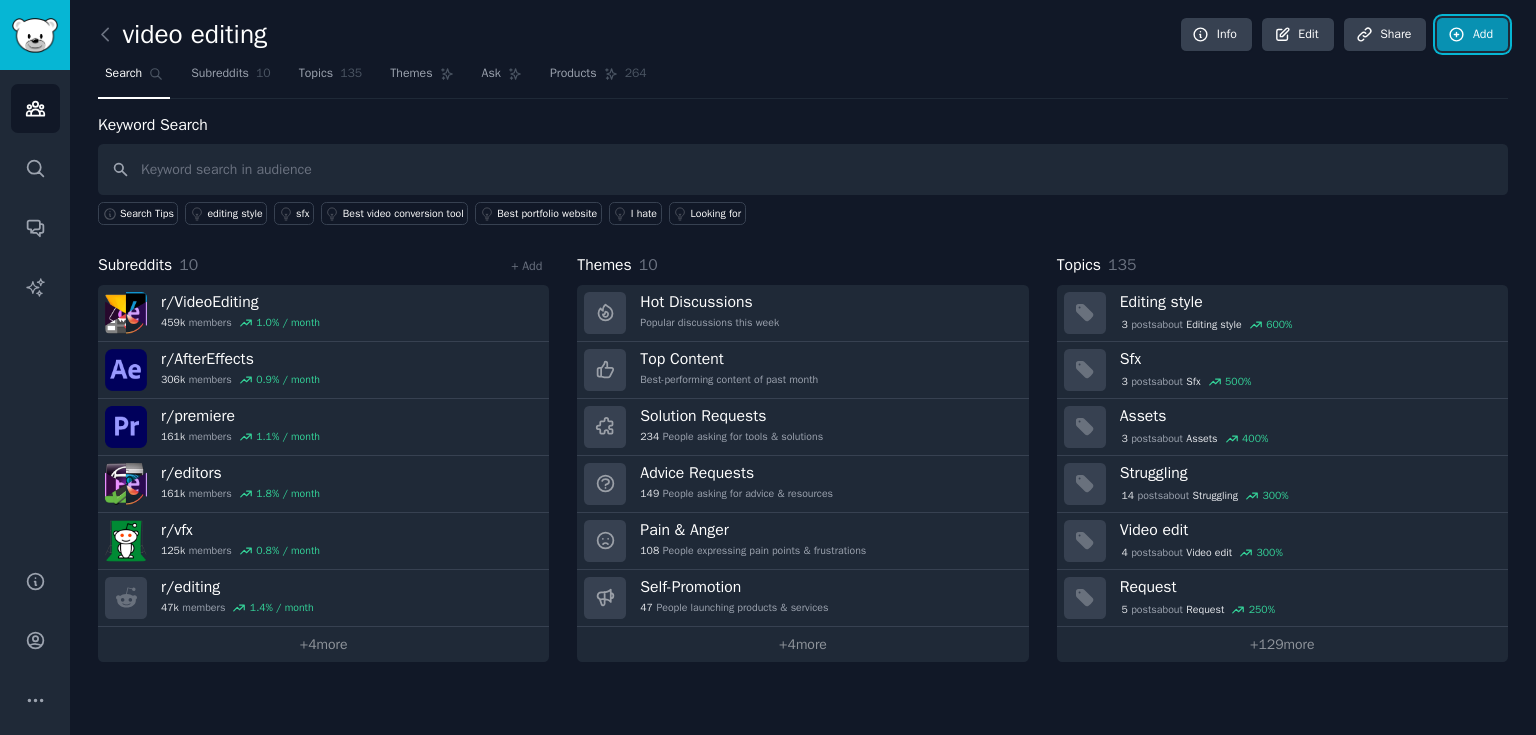click on "Add" at bounding box center [1472, 35] 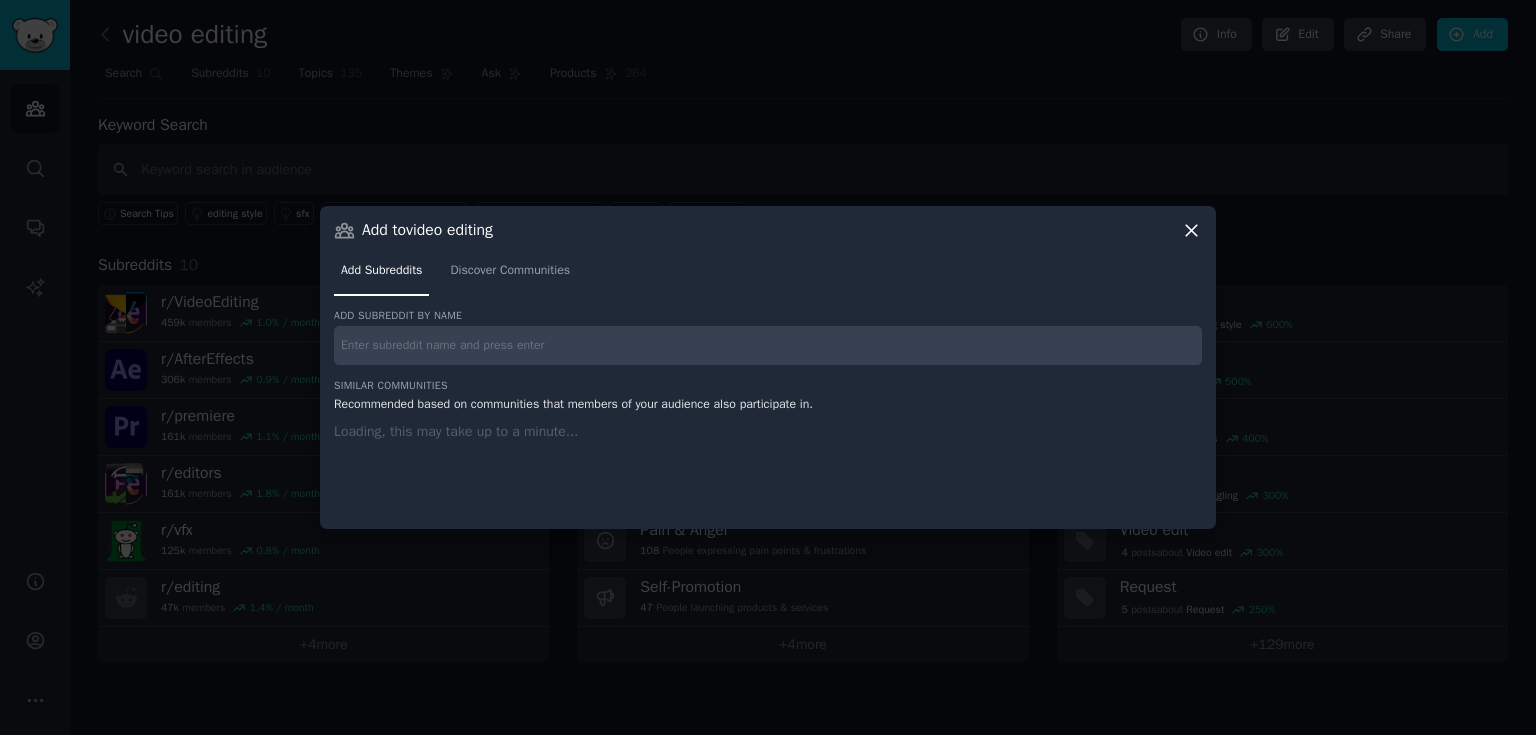 click at bounding box center [768, 345] 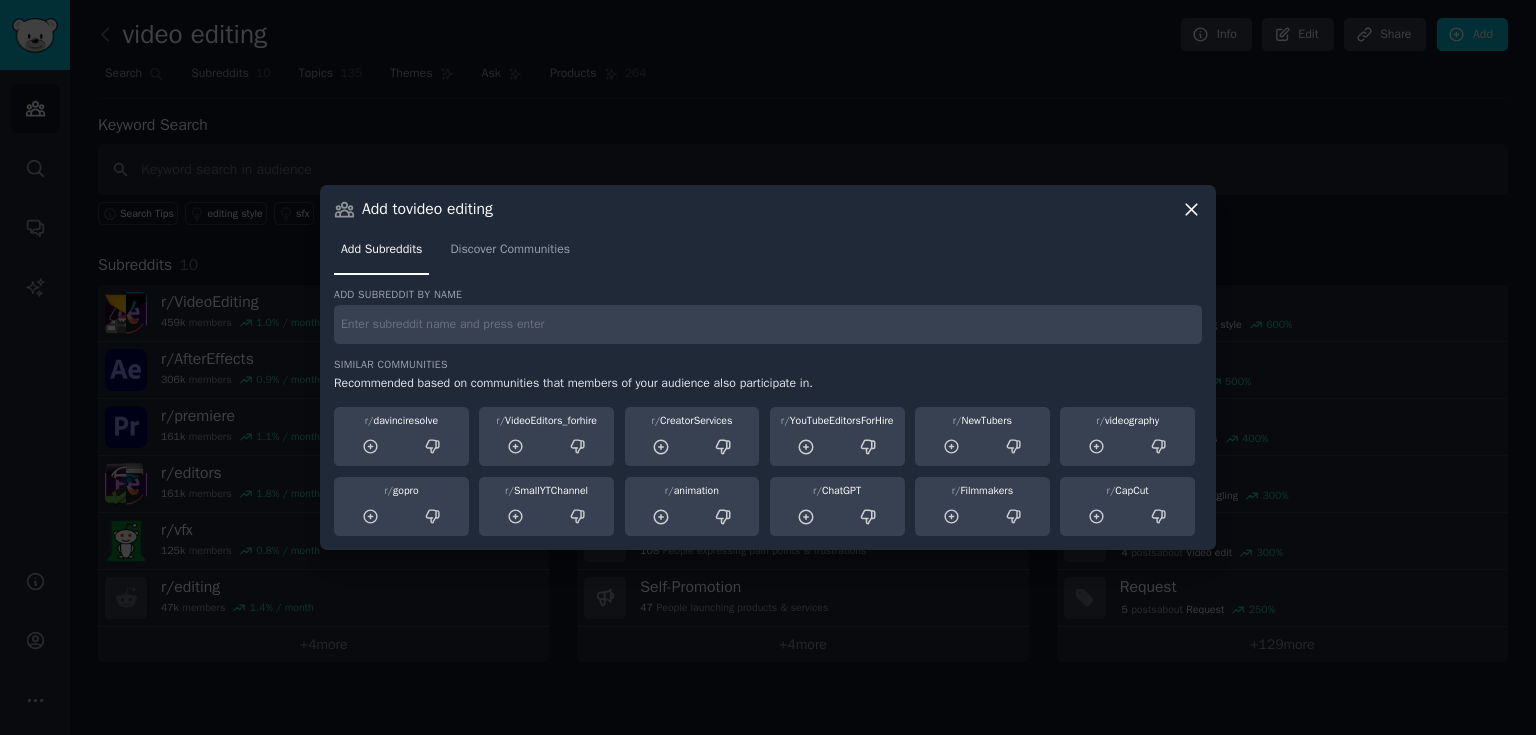 paste on "VPX" 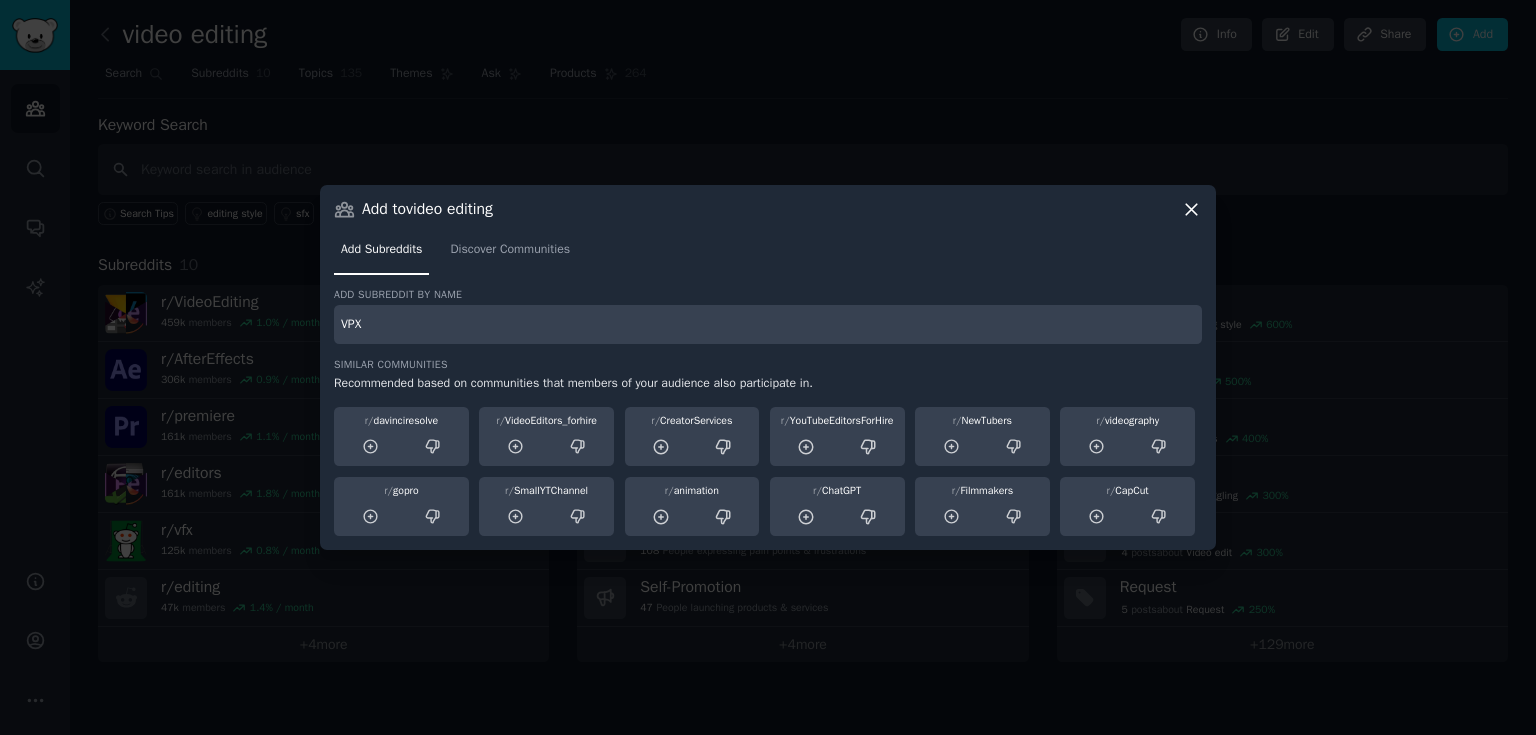 type on "VPX" 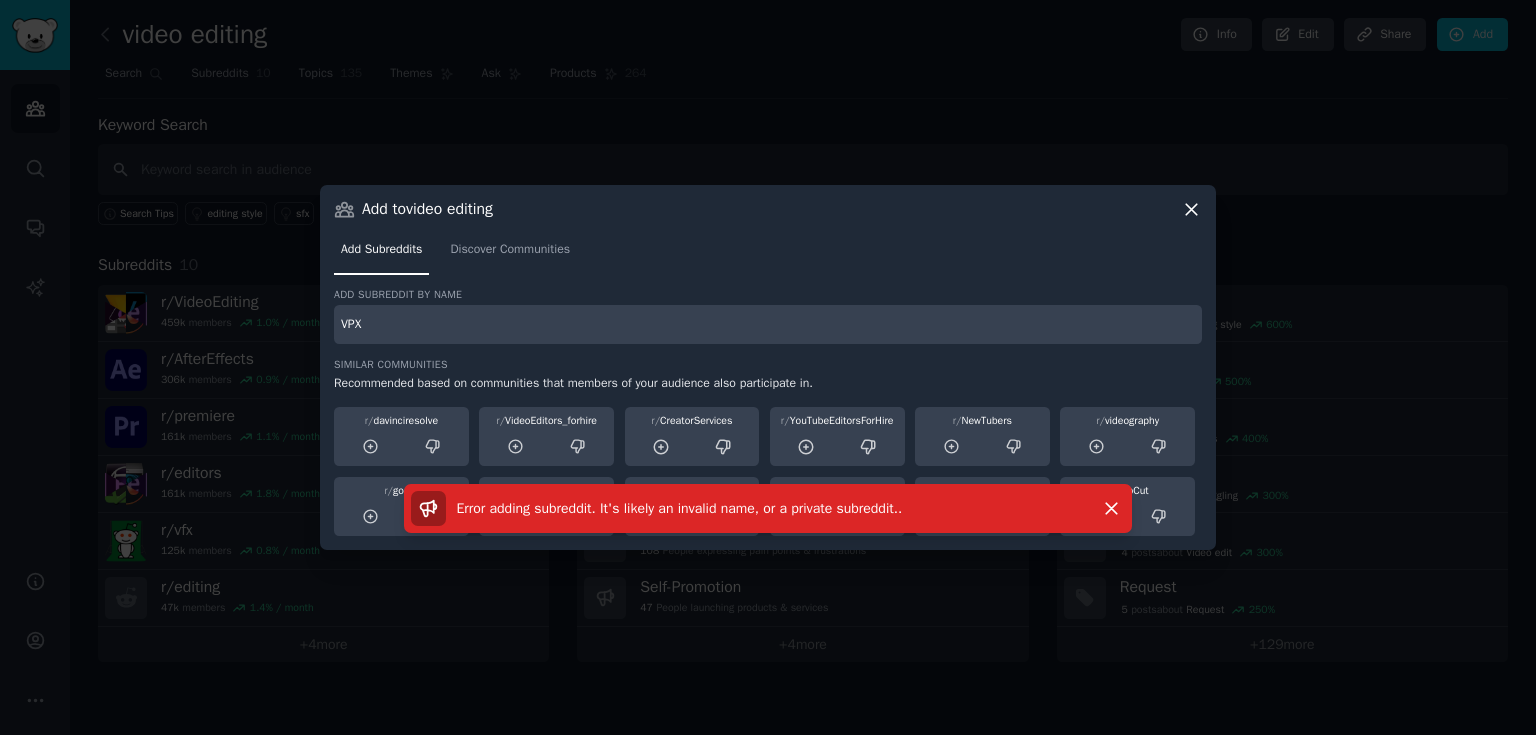 click on "Add subreddit by name VPX Similar Communities Recommended based on communities that members of your audience also participate in. r/ davinciresolve r/ VideoEditors_forhire r/ CreatorServices r/ YouTubeEditorsForHire r/ NewTubers r/ videography r/ gopro r/ SmallYTChannel r/ animation r/ ChatGPT r/ Filmmakers r/ CapCut Error adding subreddit. It's likely an invalid name, or a private subreddit. .  Dismiss" at bounding box center (768, 412) 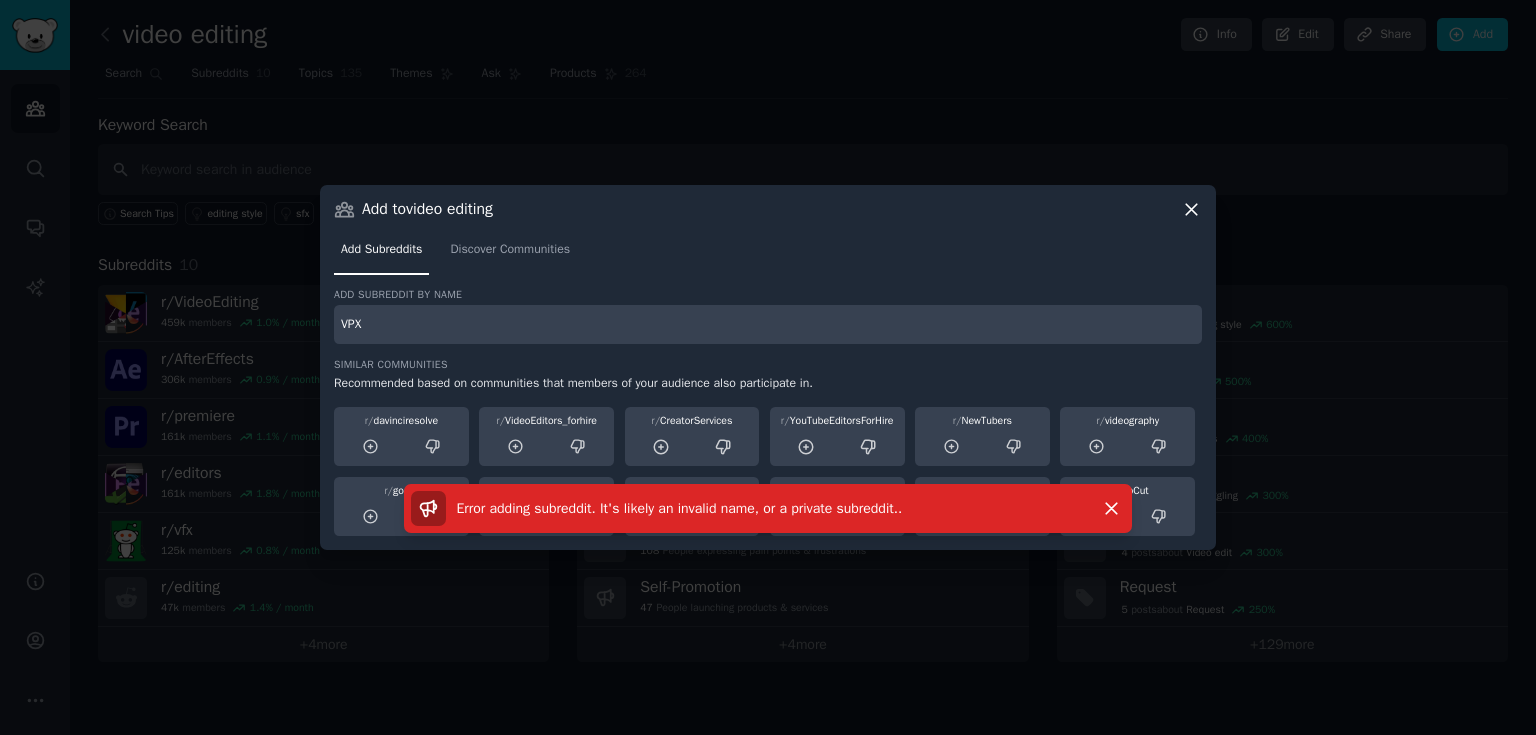 click on "Audiences Search Conversations AI Reports Help Account More video editing Info Edit Share Add Search Subreddits 10 Topics 135 Themes Ask Products 264 Keyword Search Search Tips editing style sfx Best video conversion tool Best portfolio website I hate Looking for Subreddits 10 + Add r/ VideoEditing 459k  members 1.0 % / month r/ AfterEffects 306k  members 0.9 % / month r/ premiere 161k  members 1.1 % / month r/ editors 161k  members 1.8 % / month r/ vfx 125k  members 0.8 % / month r/ editing 47k  members 1.4 % / month +  4  more Themes 10 Hot Discussions Popular discussions this week Top Content Best-performing content of past month Solution Requests 234 People asking for tools & solutions Advice Requests 149 People asking for advice & resources Pain & Anger 108 People expressing pain points & frustrations Self-Promotion 47 People launching products & services +  4  more Topics 135 Editing style 3  post s  about  Editing style 600 % Sfx 3  post s  about  Sfx 500 % Assets 3  post s  about  Assets 400 % 14 s %" at bounding box center [768, 367] 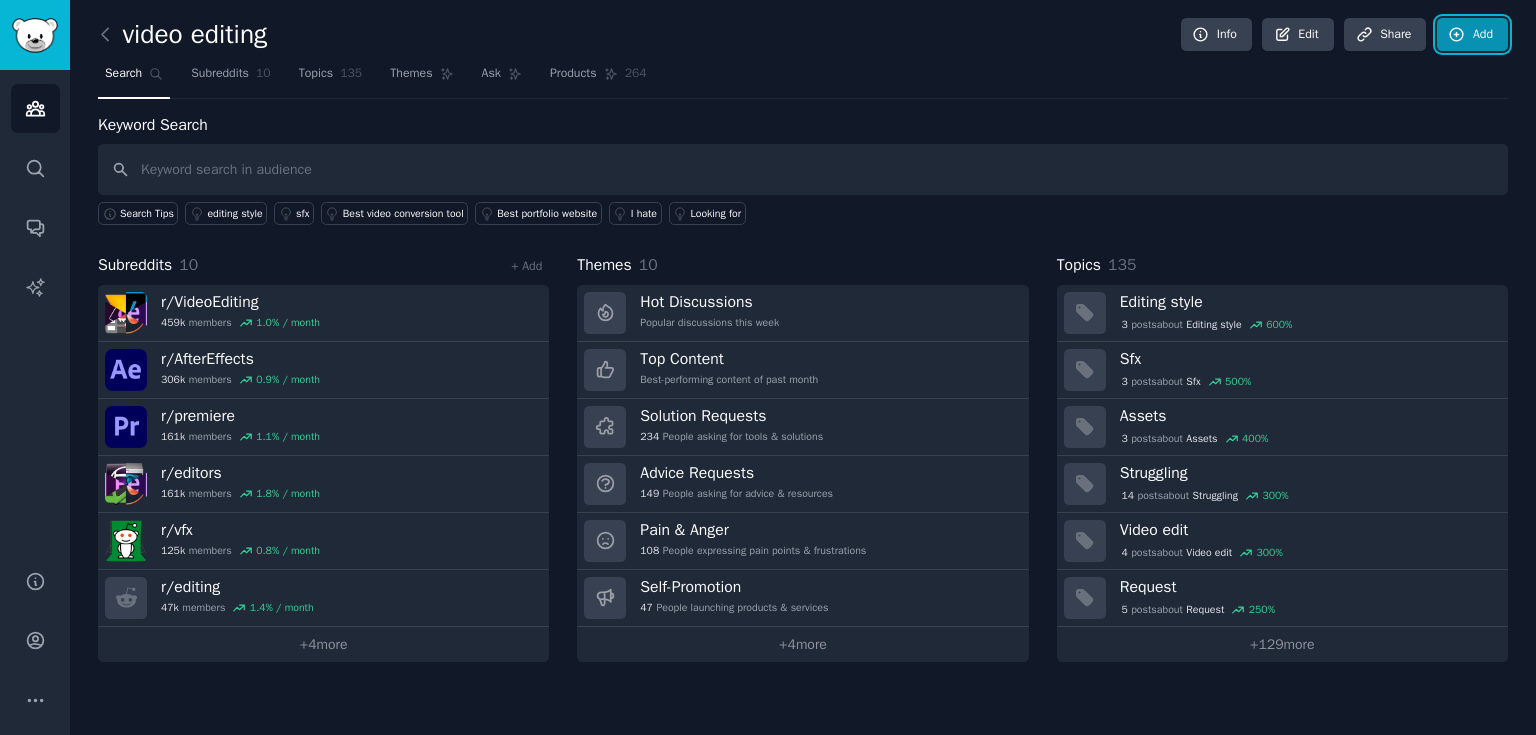 click on "Add" at bounding box center (1472, 35) 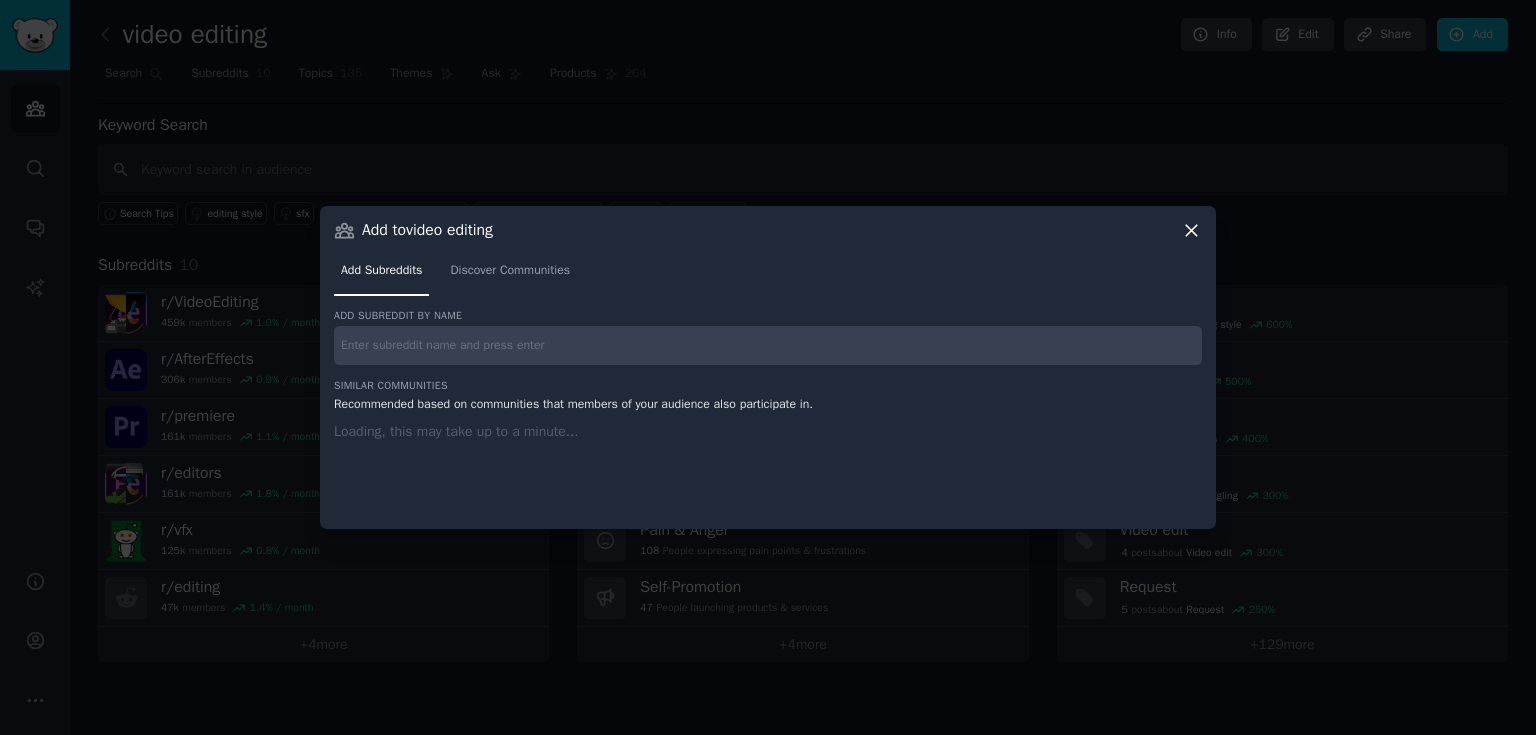 click at bounding box center [768, 345] 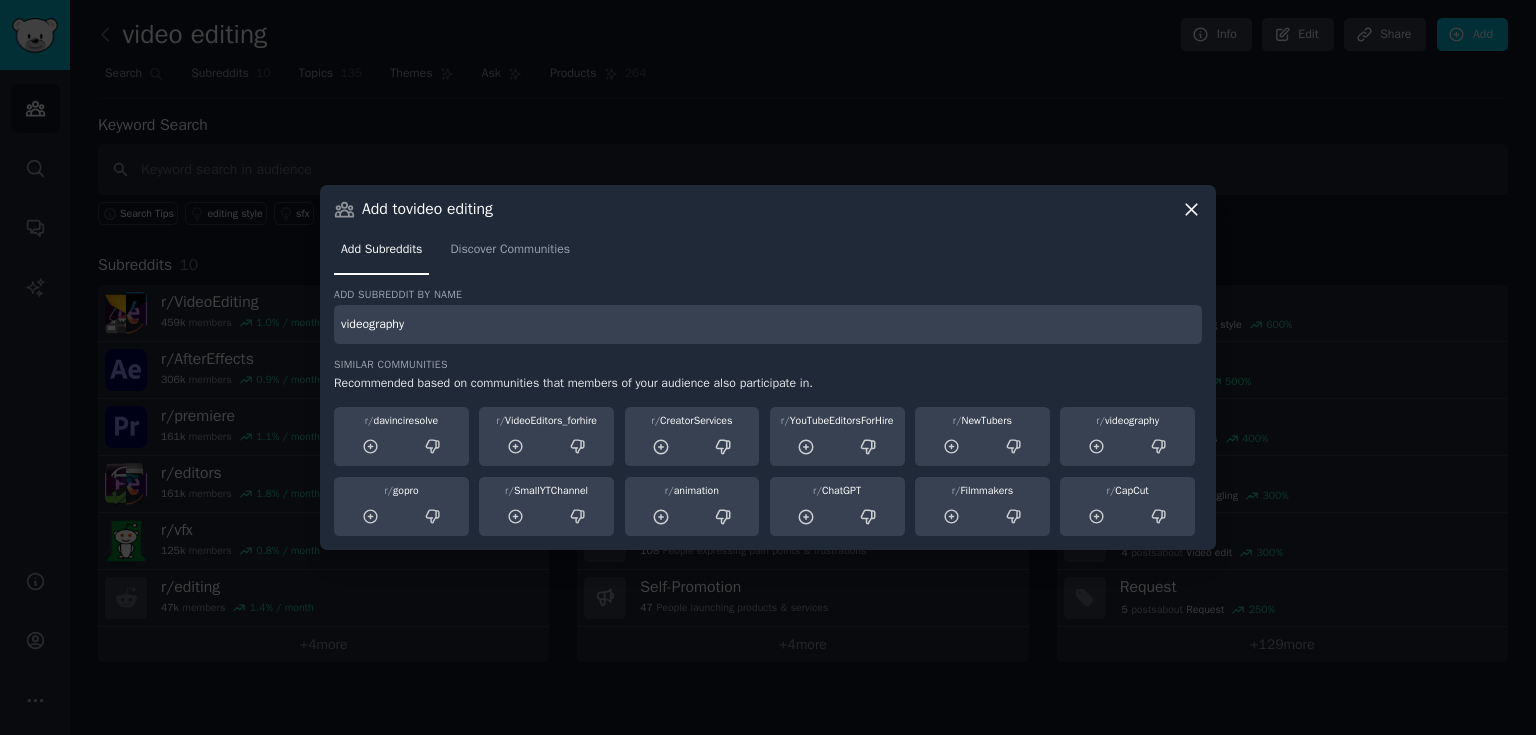 type on "videography" 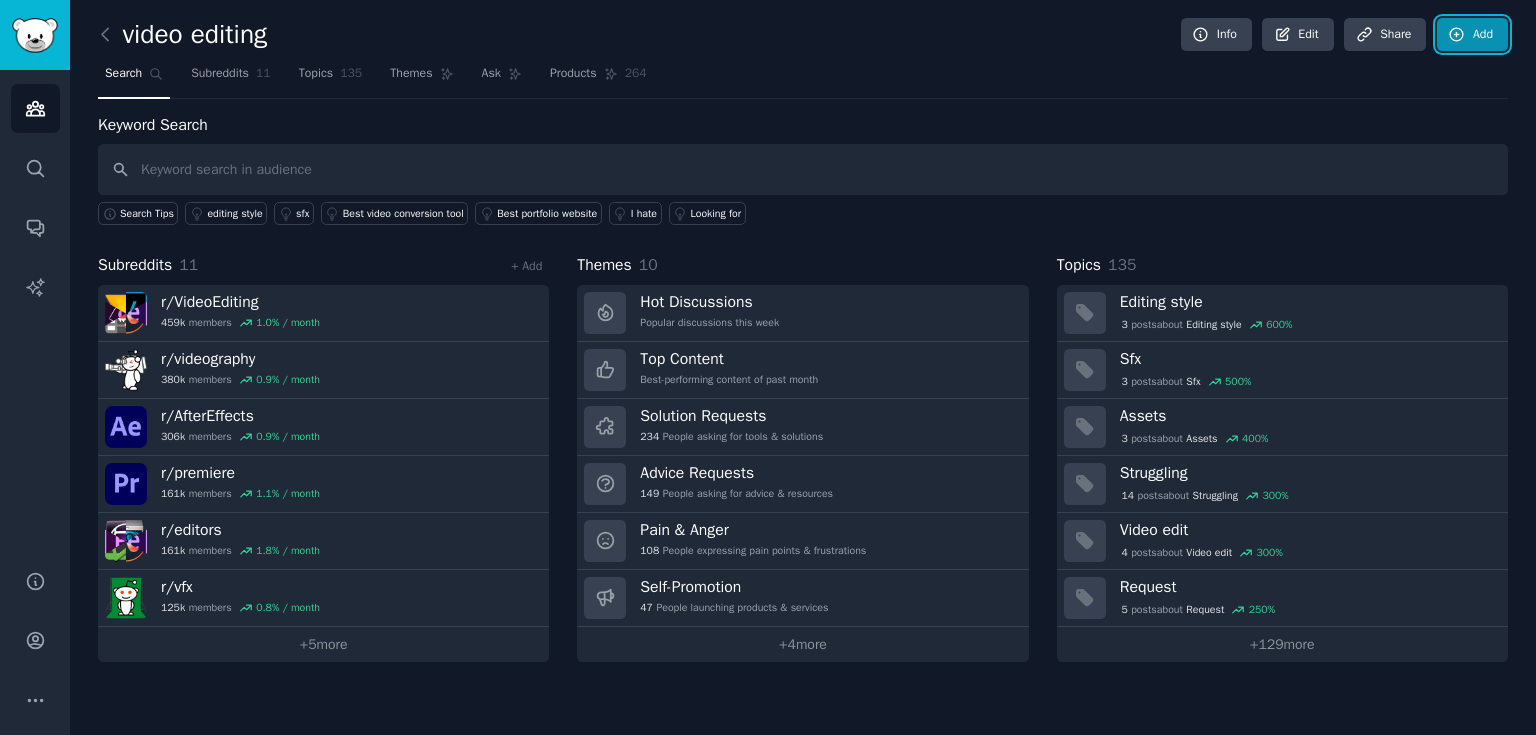 click on "Add" at bounding box center (1472, 35) 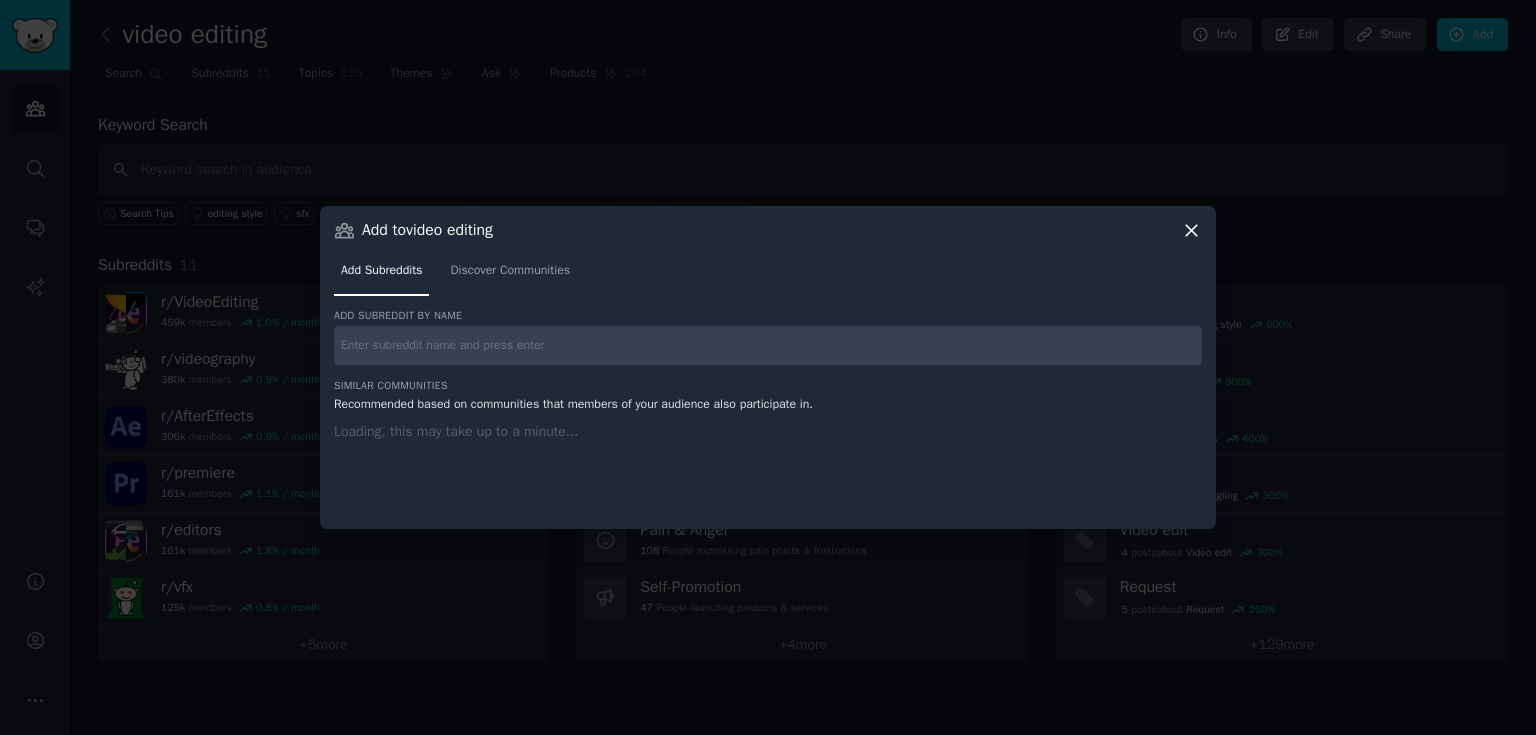 click at bounding box center (768, 345) 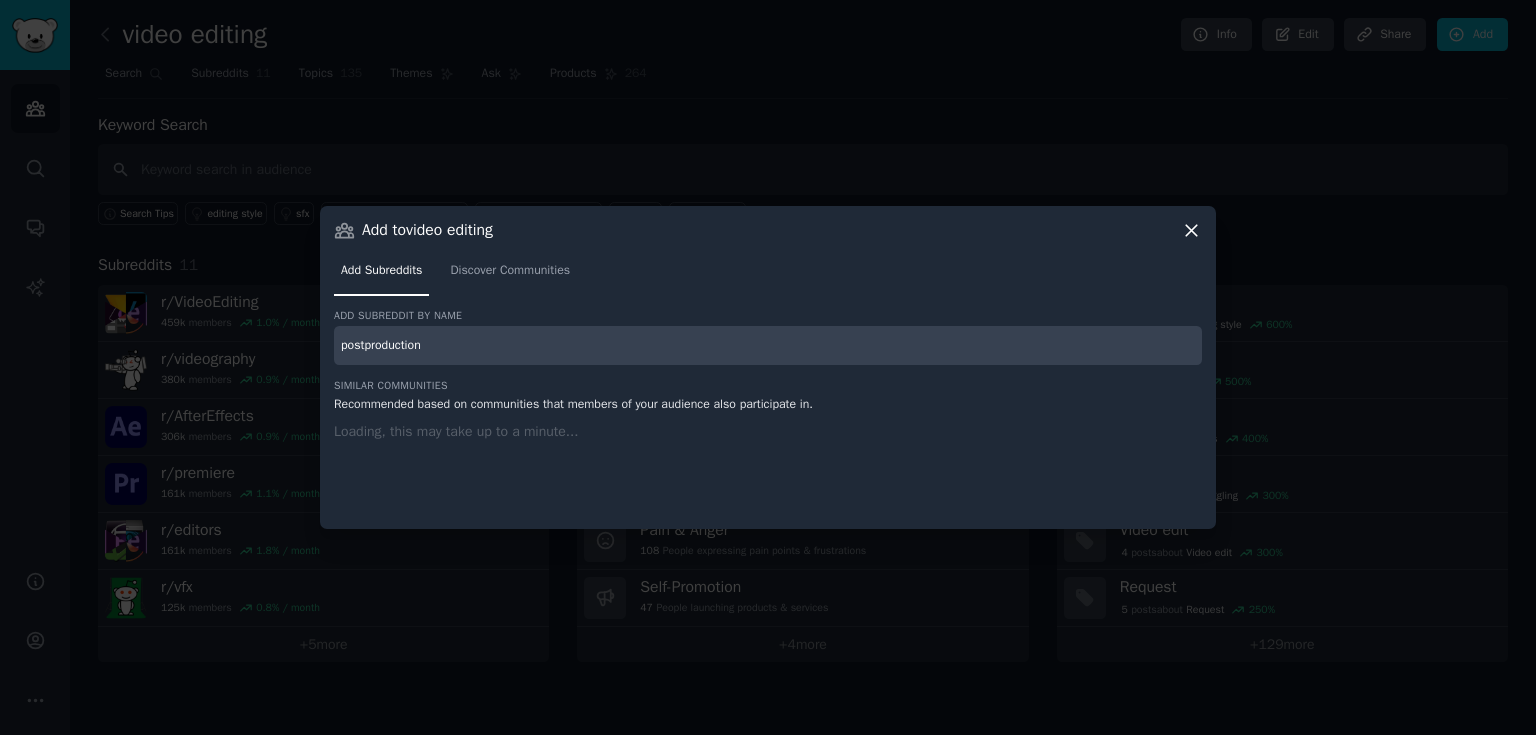 type on "postproduction" 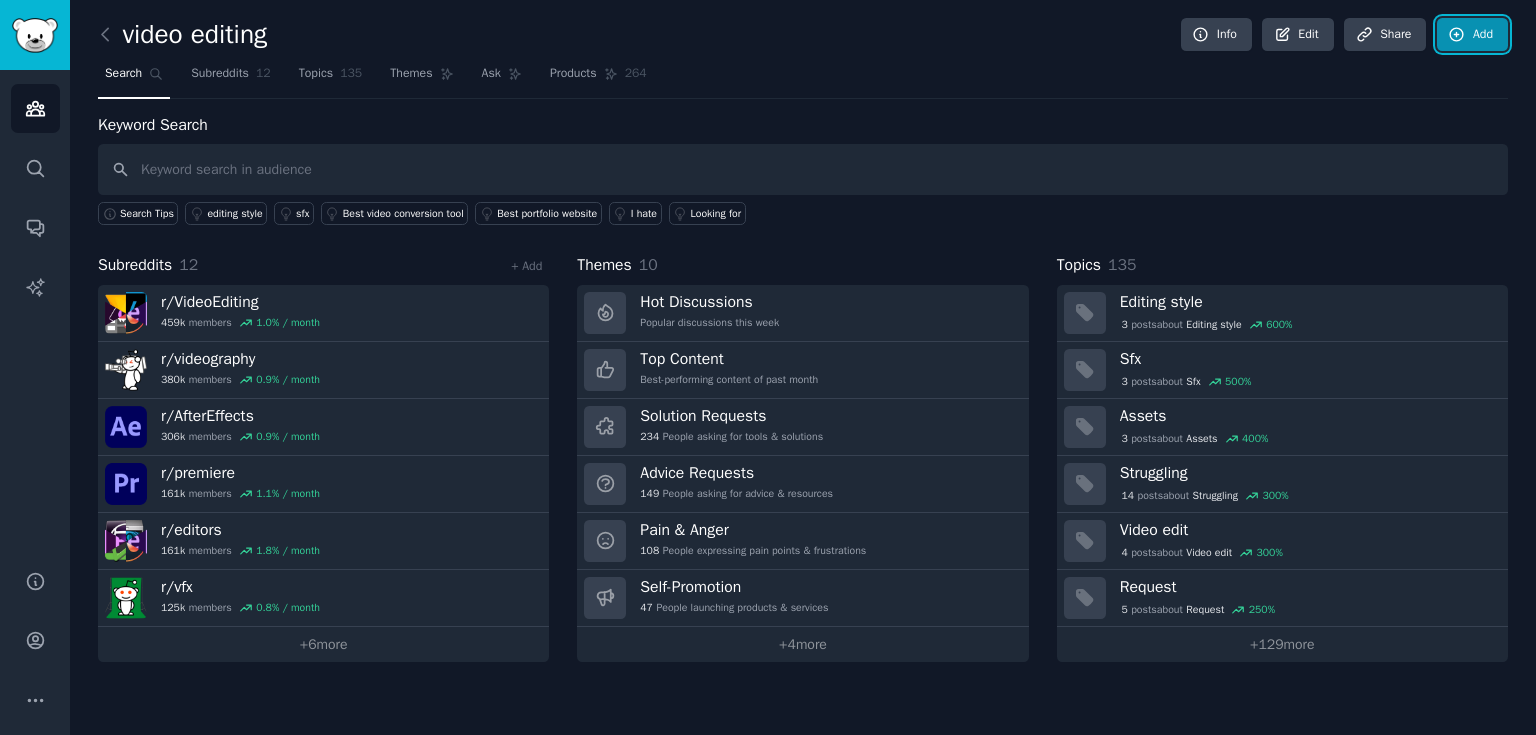 click 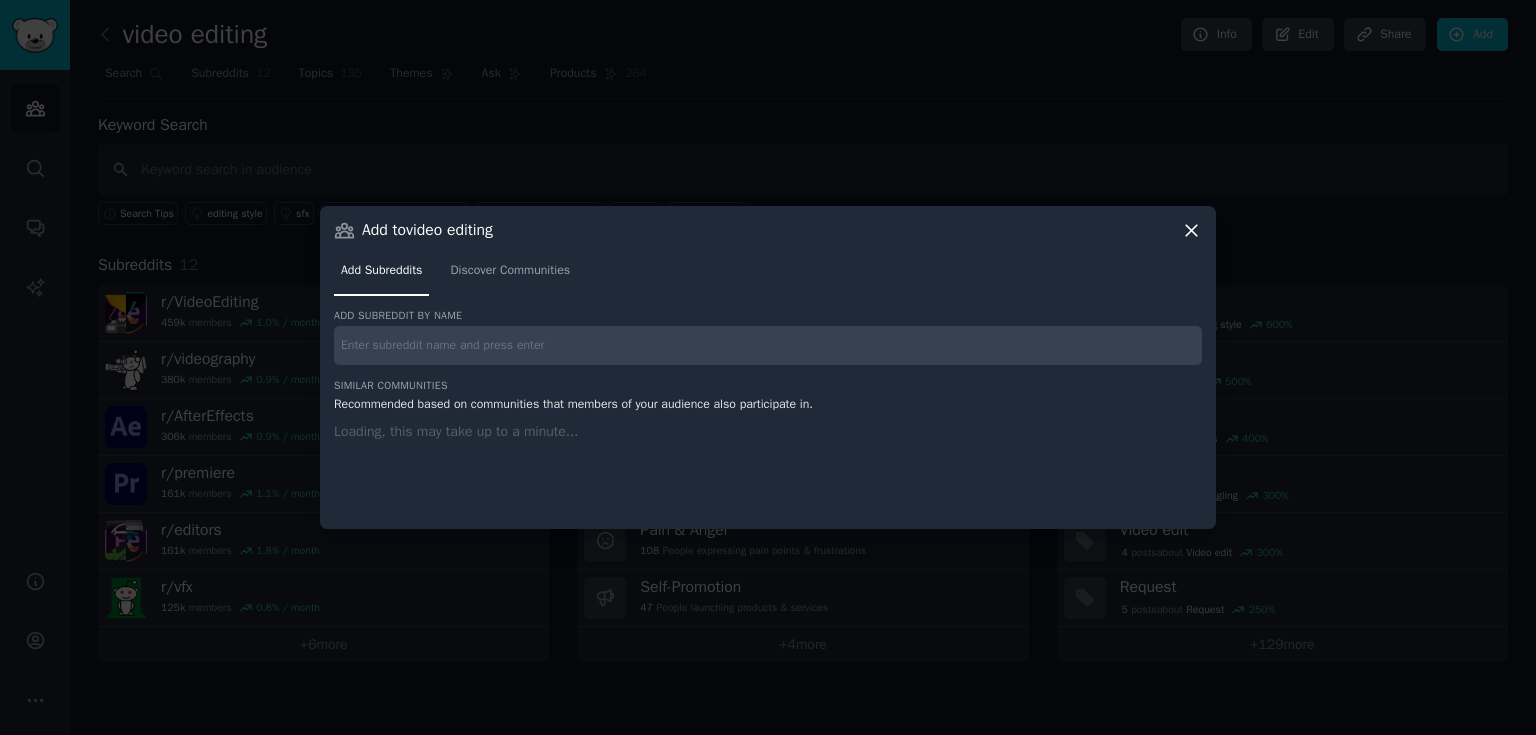 drag, startPoint x: 703, startPoint y: 331, endPoint x: 692, endPoint y: 349, distance: 21.095022 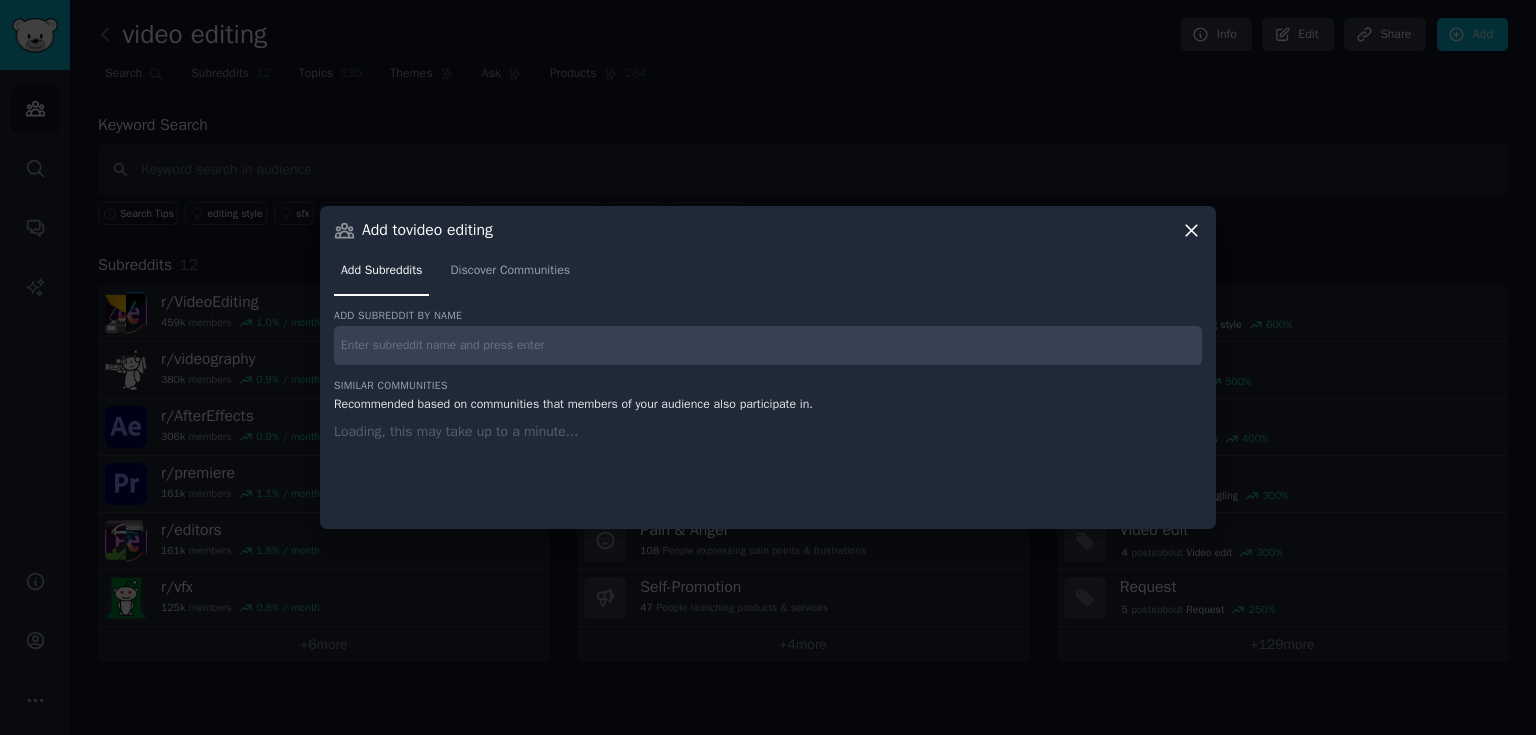 click at bounding box center [768, 345] 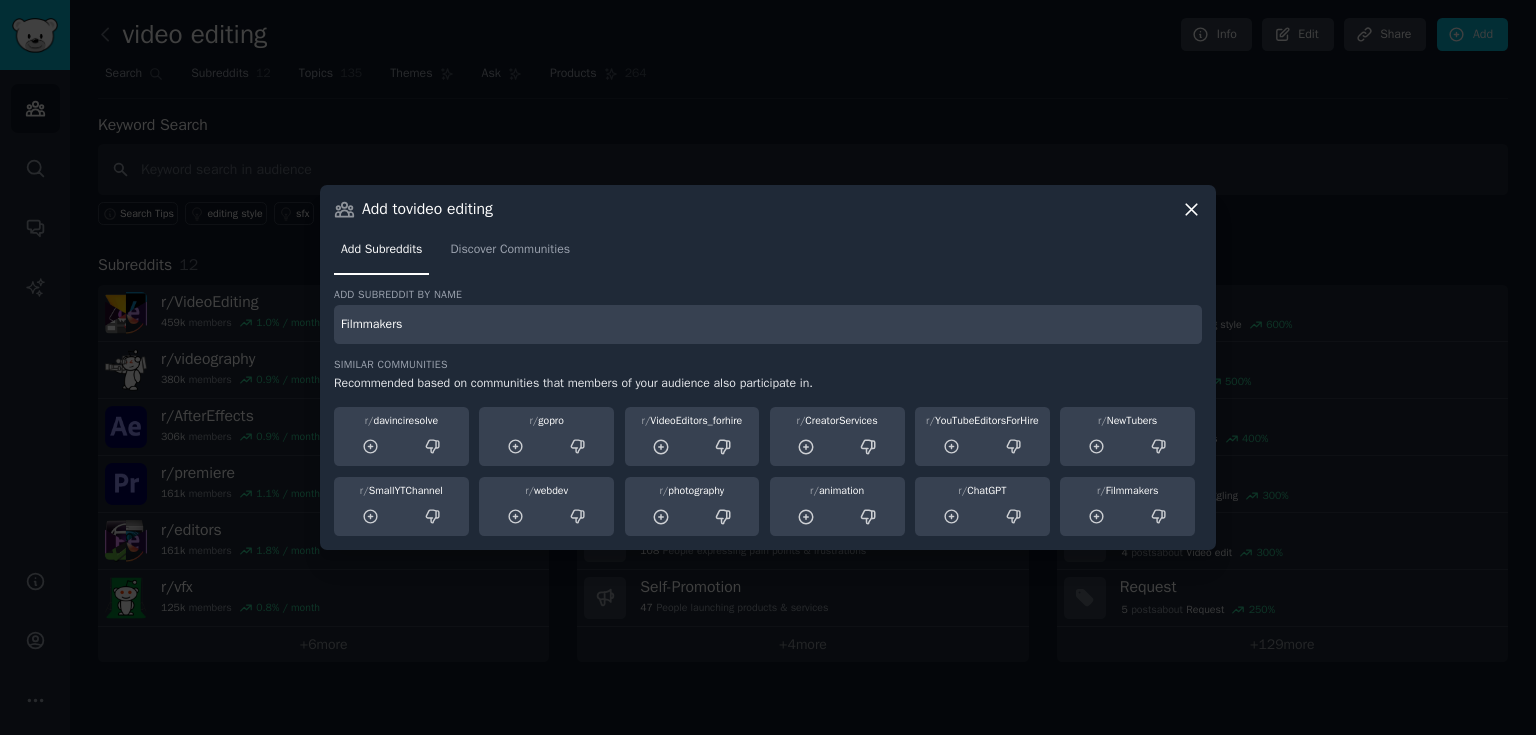type on "Filmmakers" 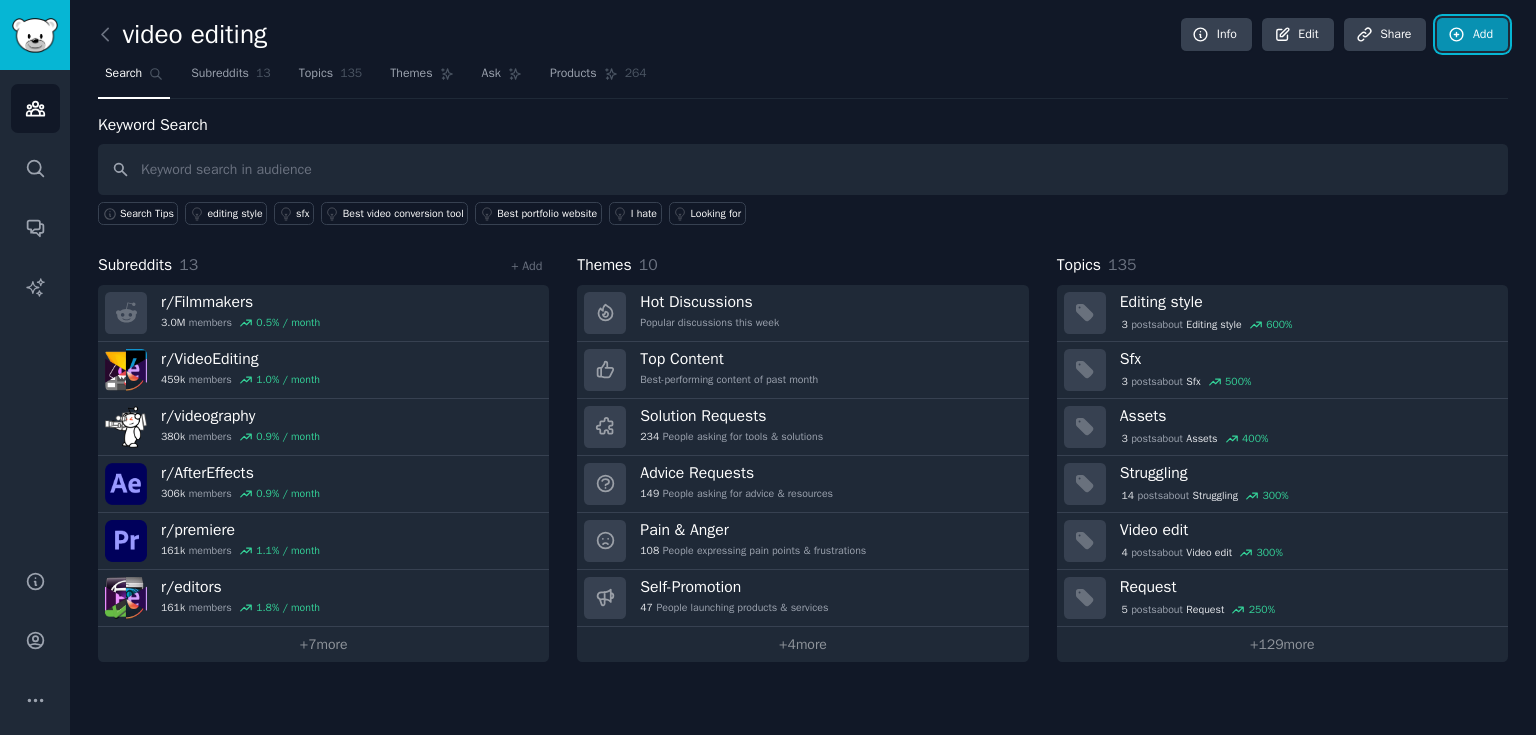 click on "Add" at bounding box center (1472, 35) 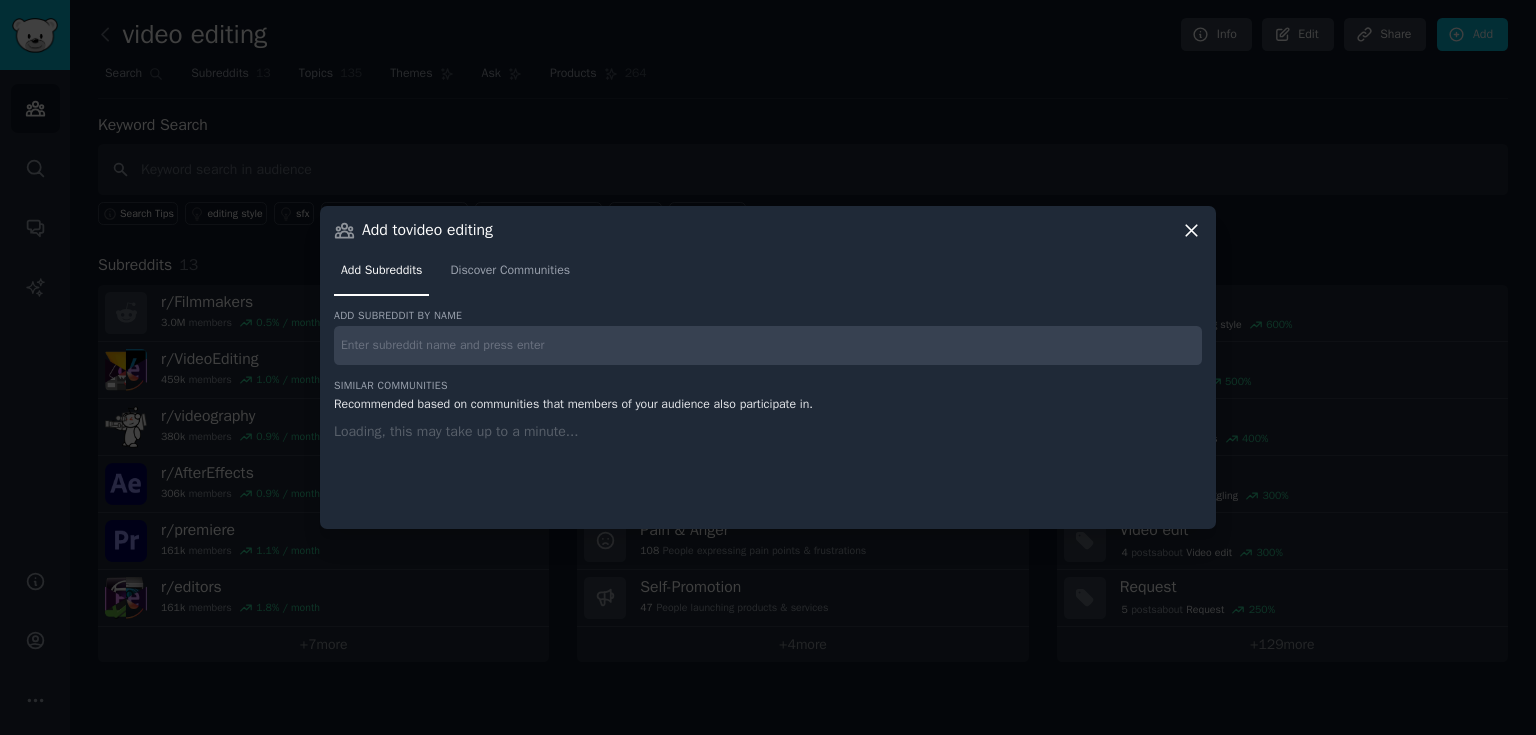 click at bounding box center [768, 345] 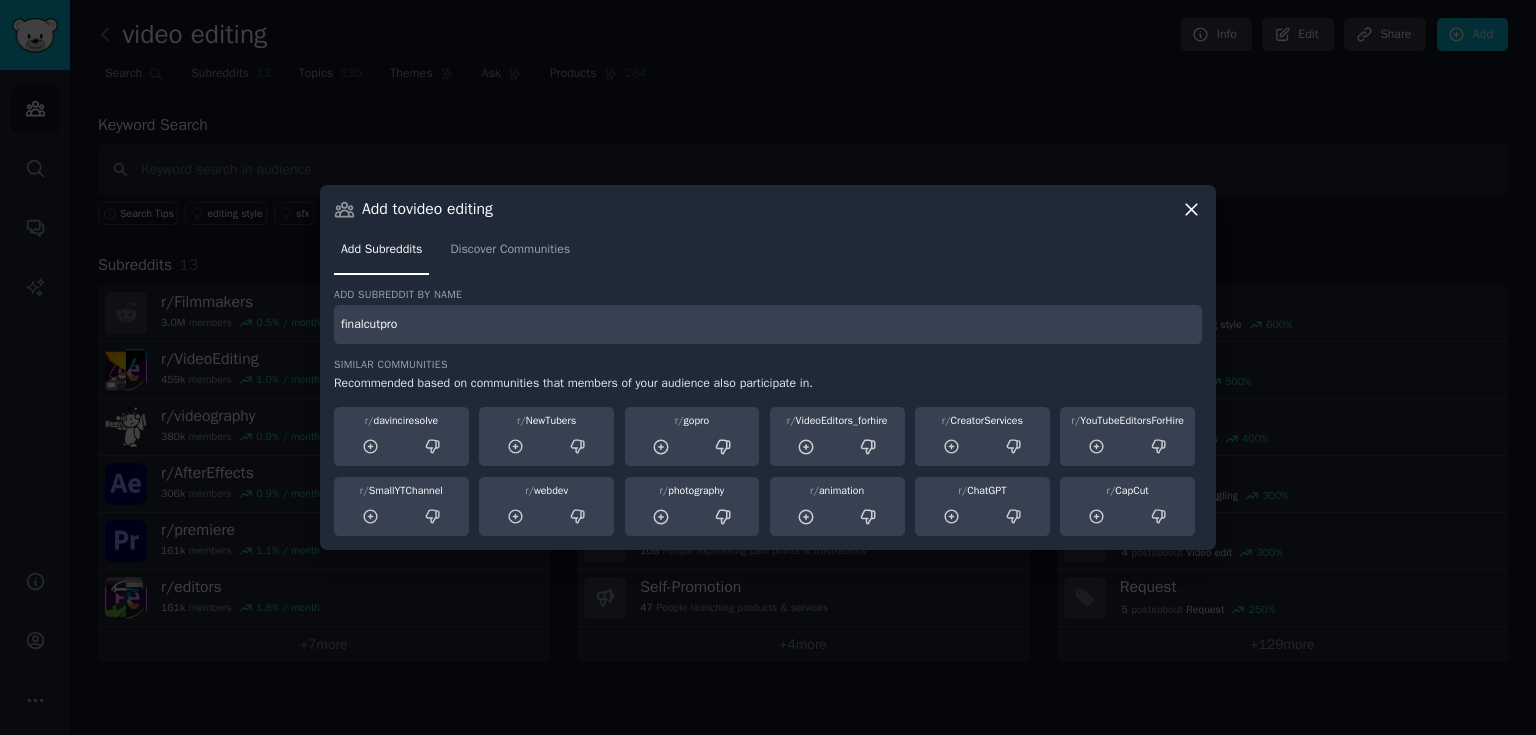 type on "finalcutpro" 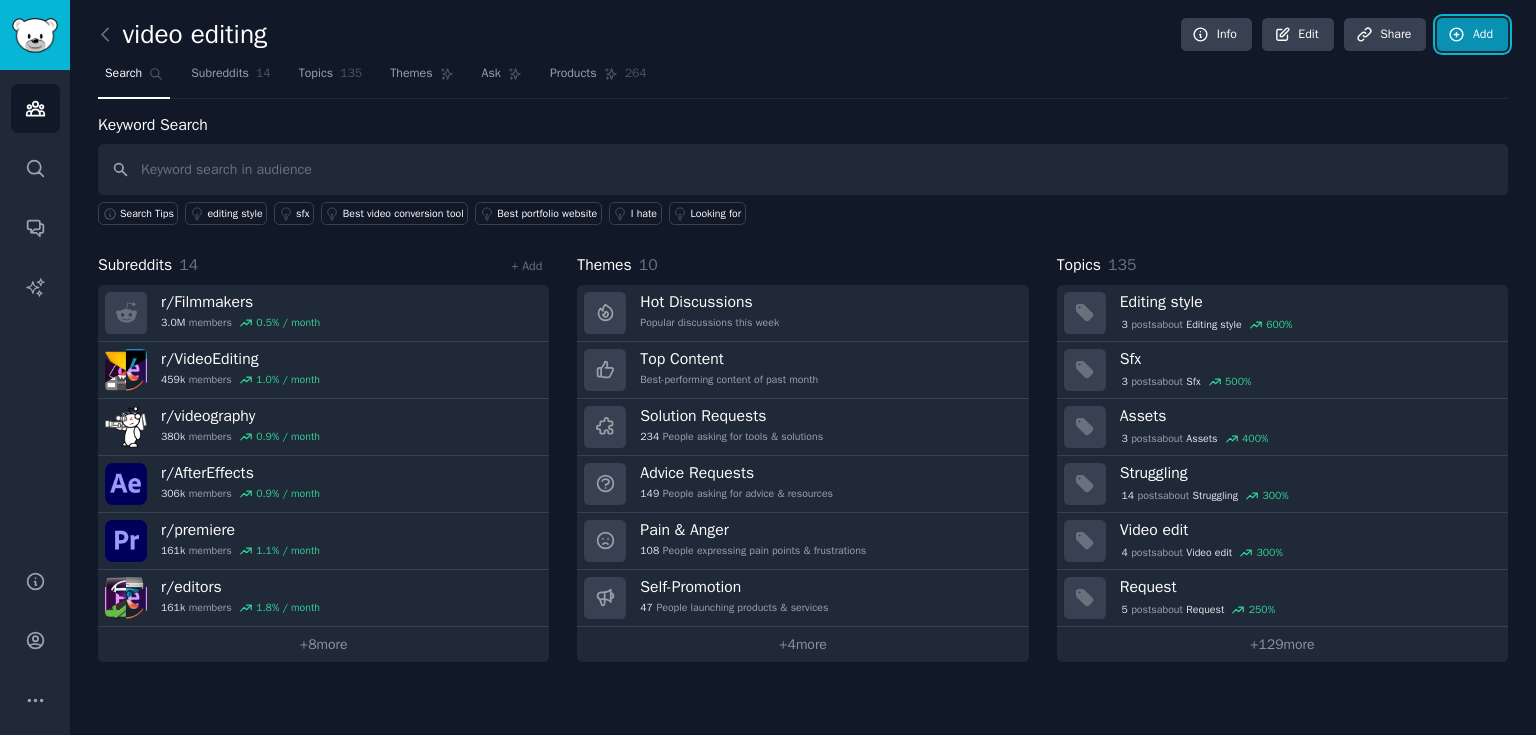 click on "Add" at bounding box center [1472, 35] 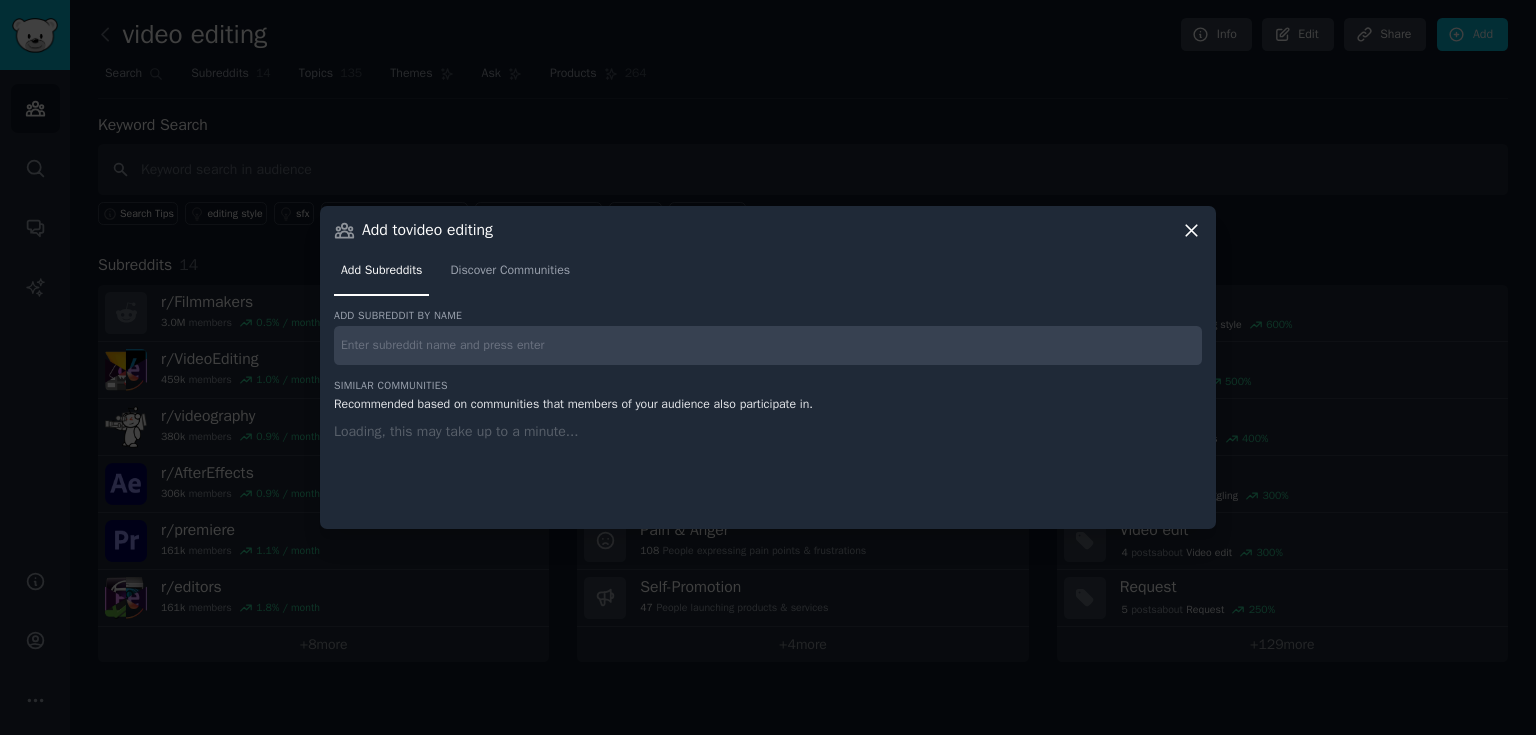 click at bounding box center (768, 345) 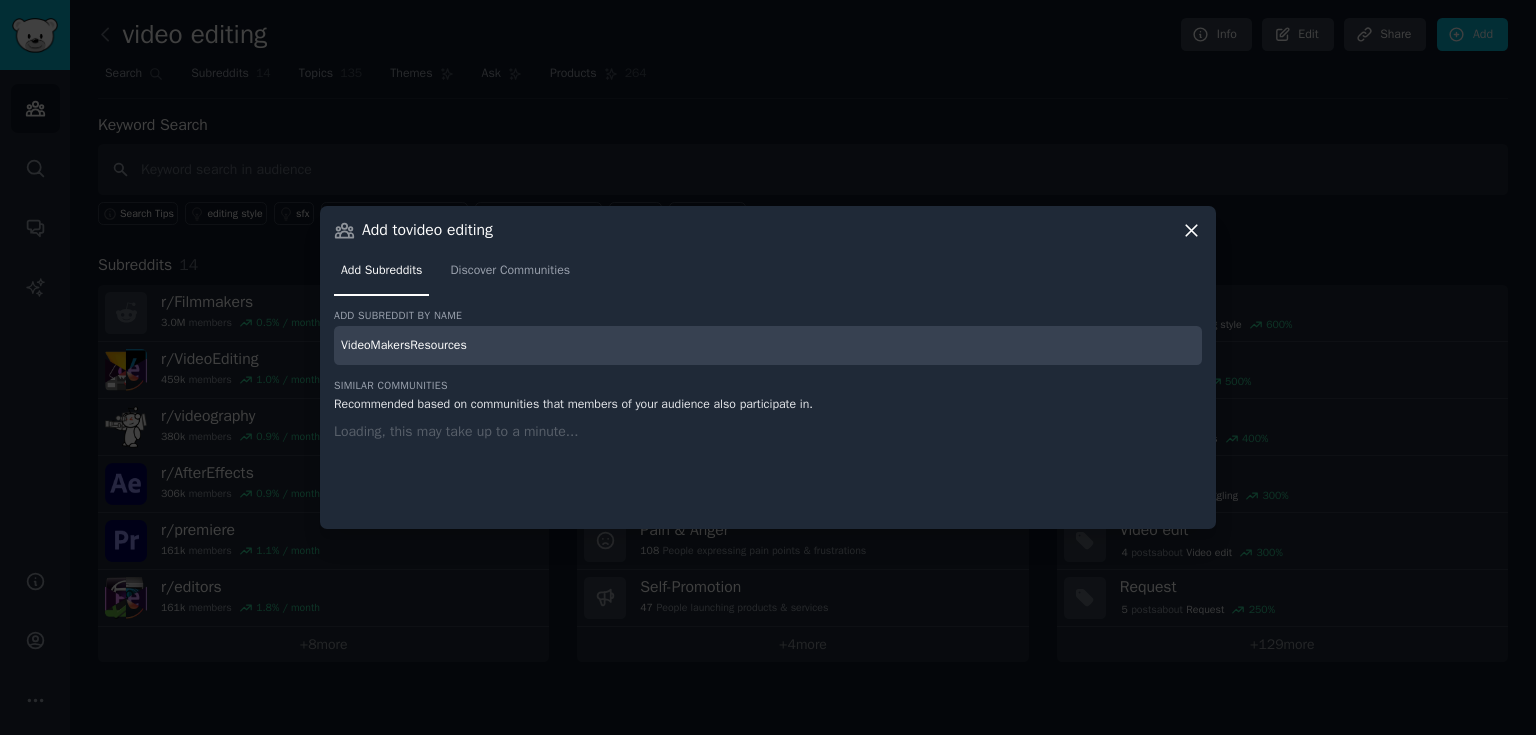 type on "VideoMakersResources" 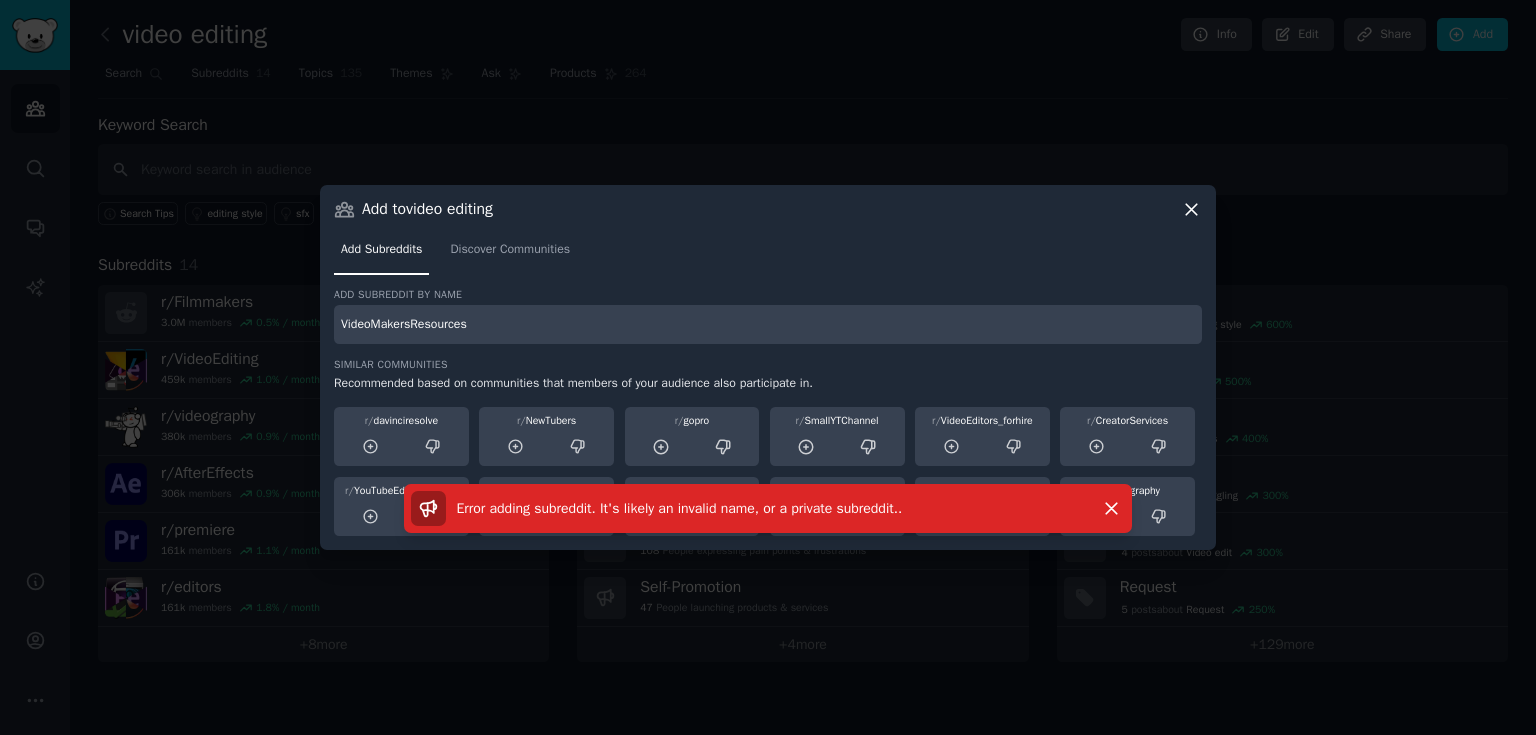 click on "VideoMakersResources" at bounding box center (768, 324) 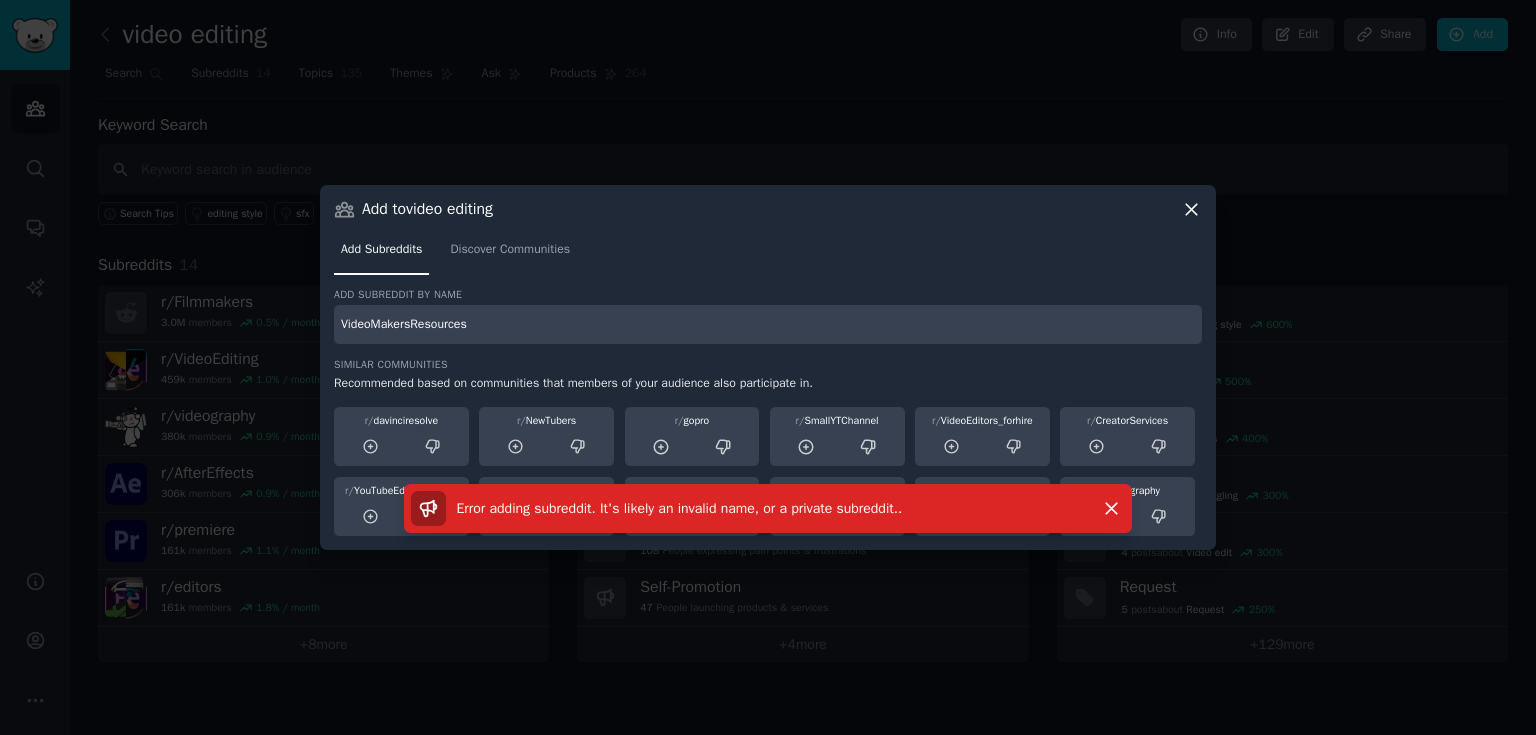 click 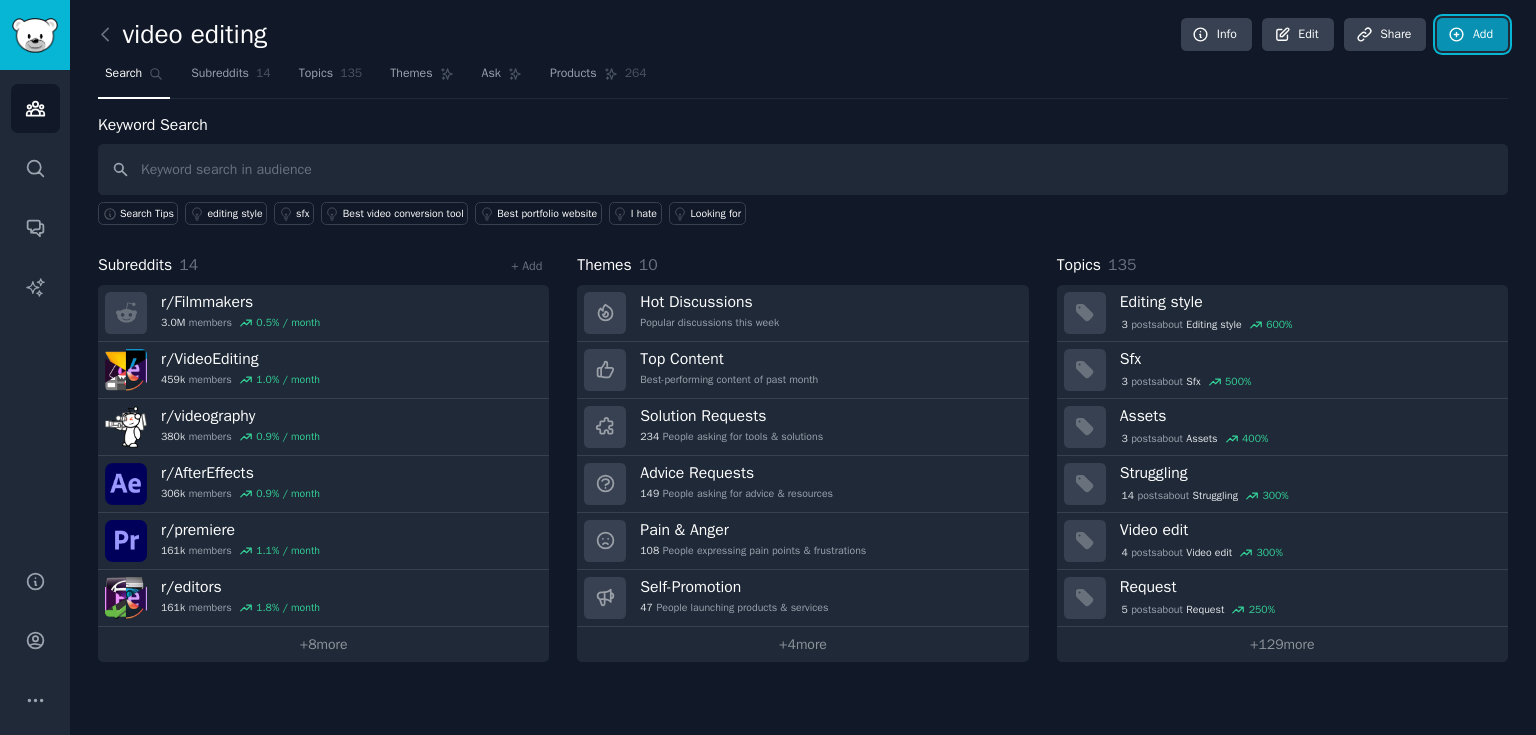 click on "Add" at bounding box center [1472, 35] 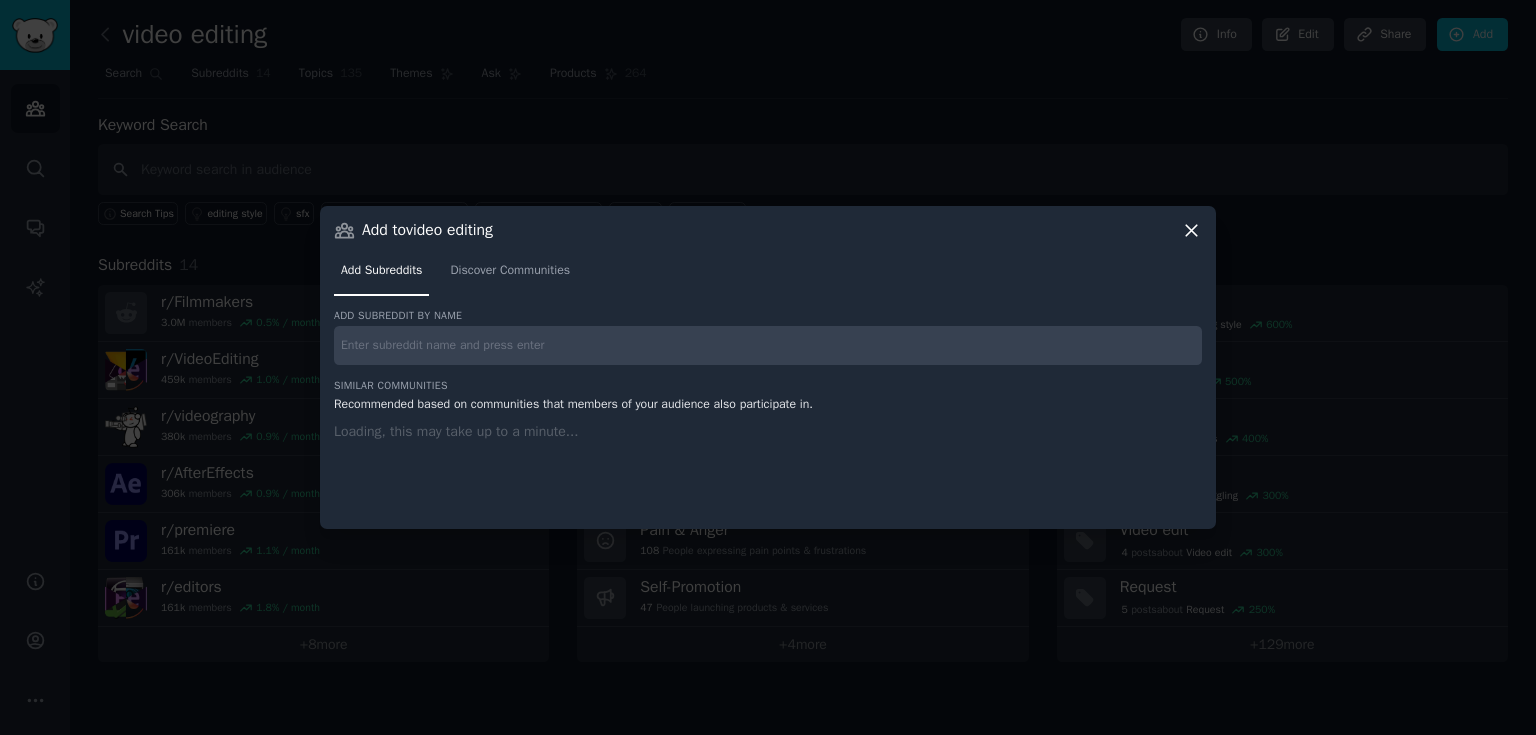 type 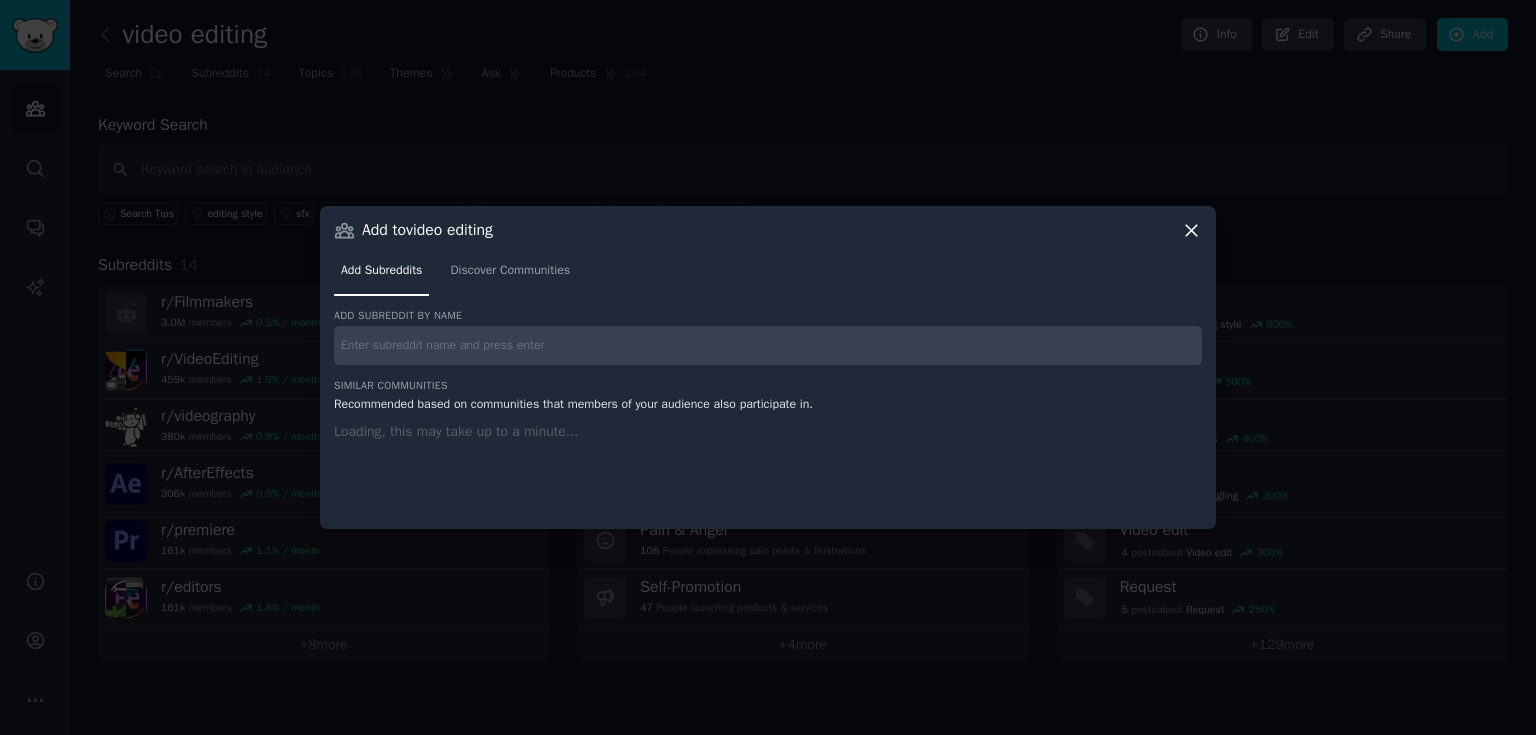 click at bounding box center [768, 345] 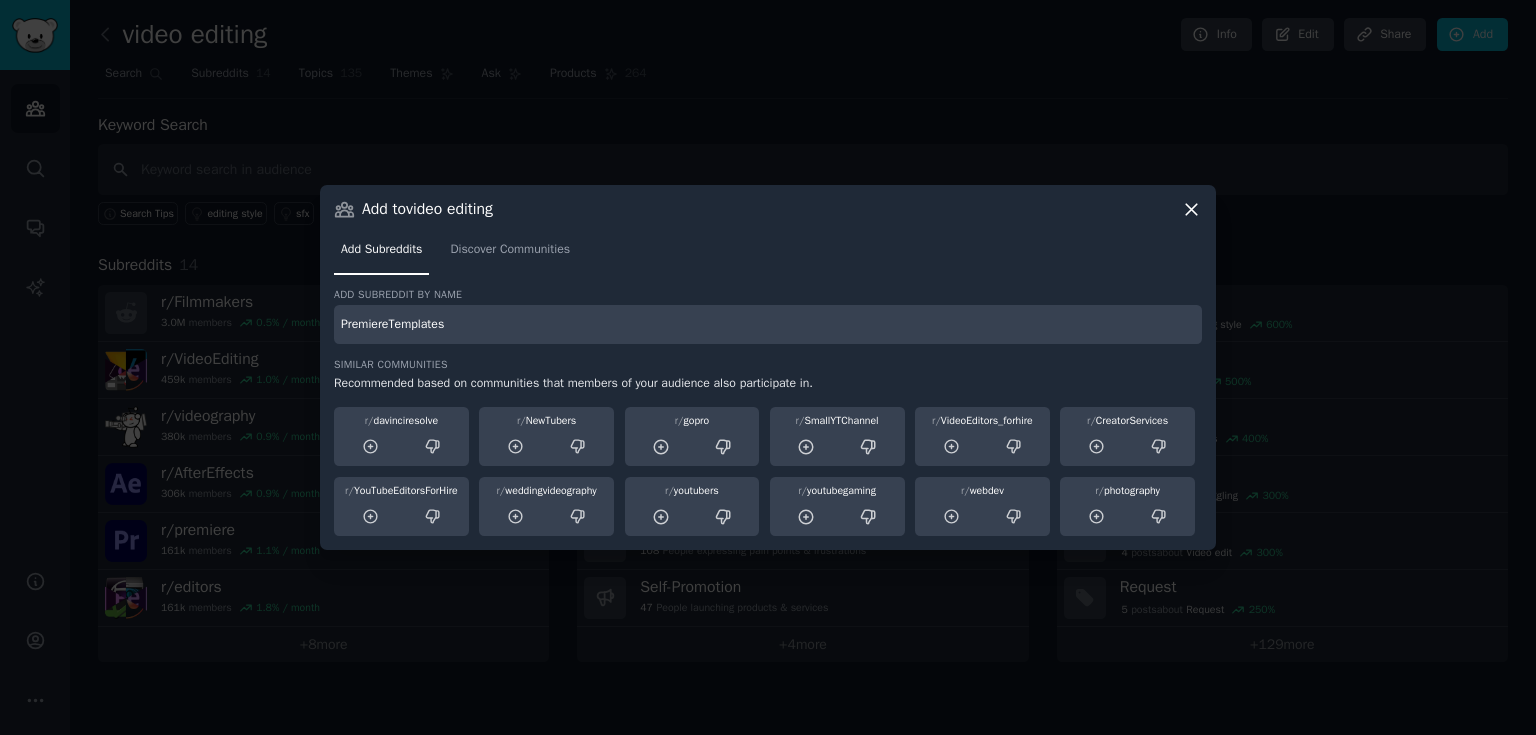 type on "PremiereTemplates" 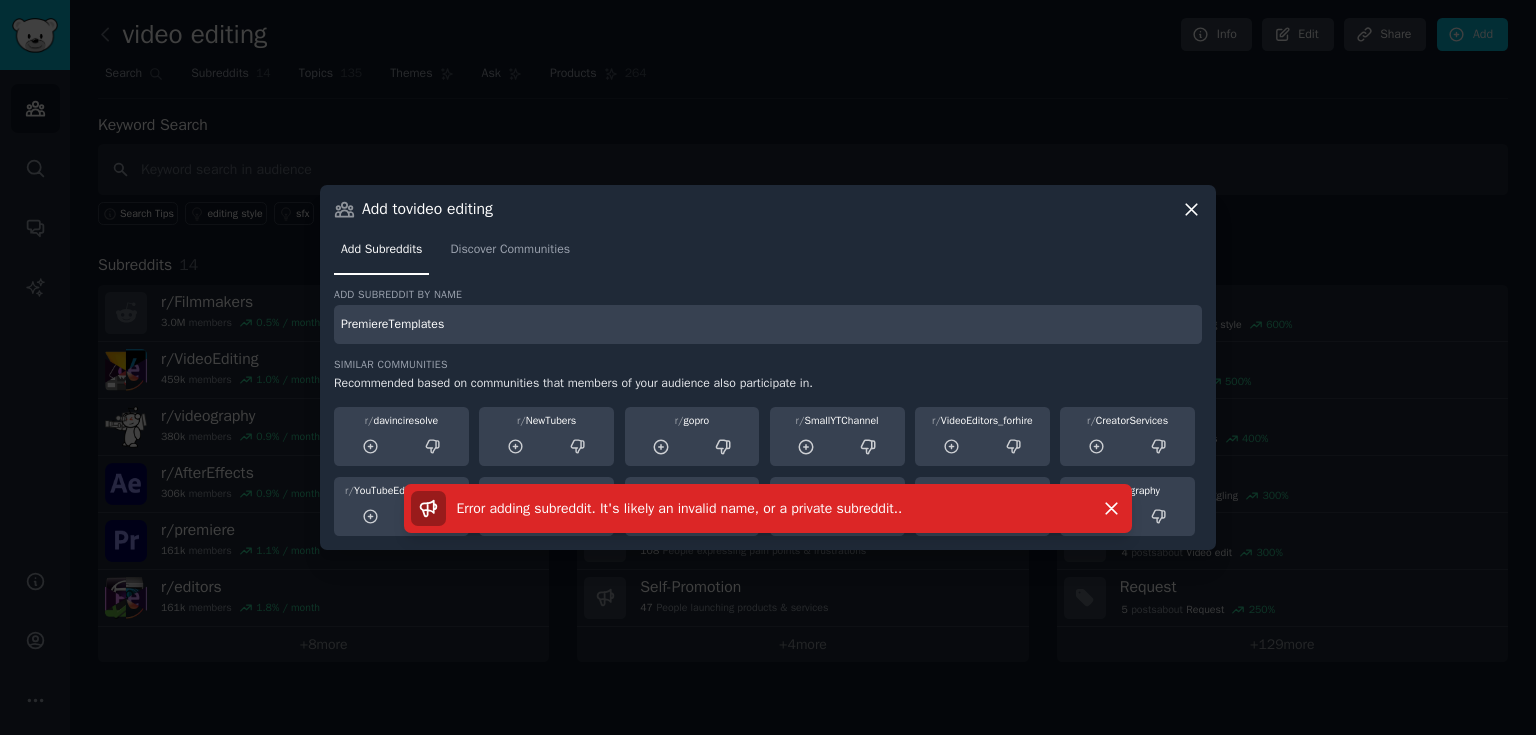 click at bounding box center [768, 367] 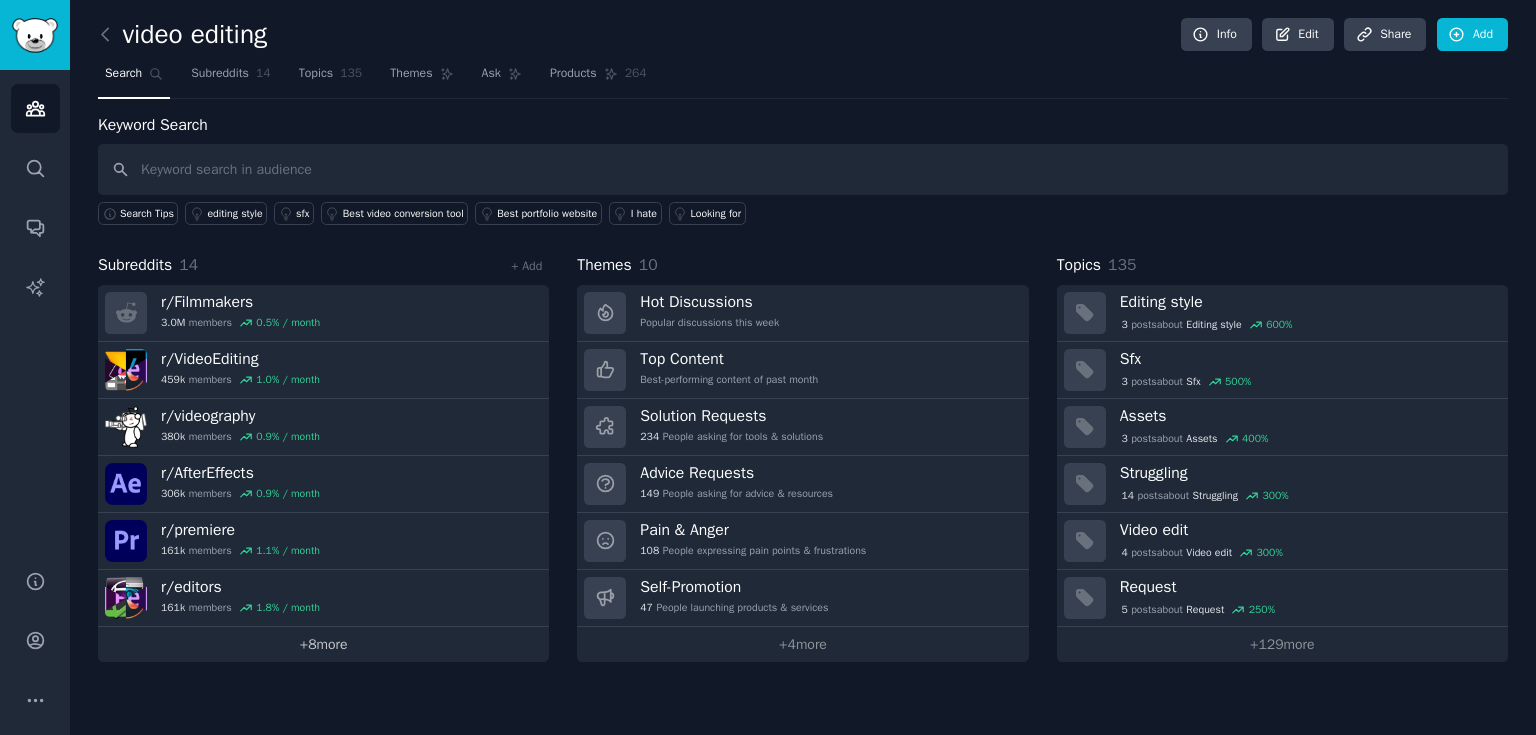 click on "+  8  more" at bounding box center (323, 644) 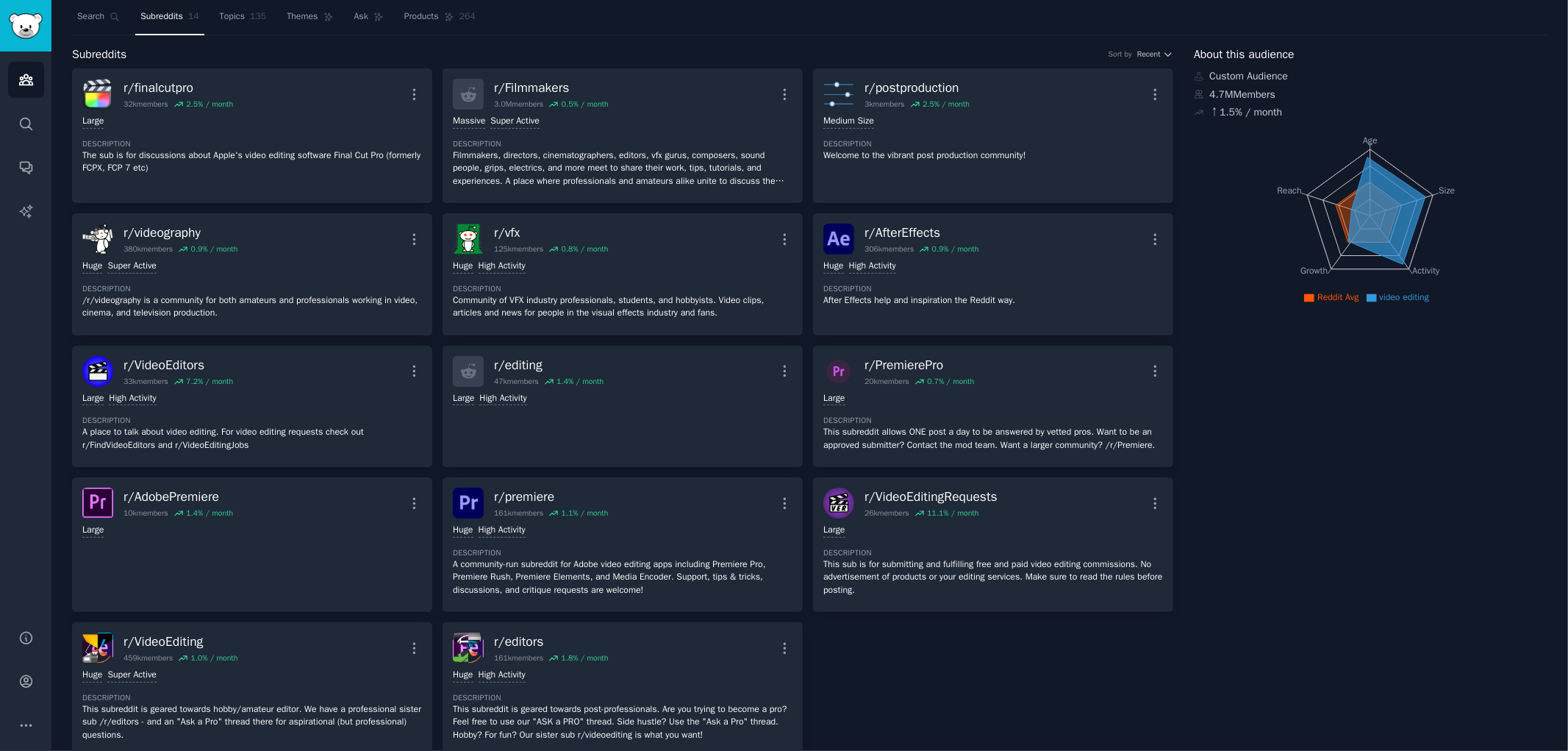 scroll, scrollTop: 82, scrollLeft: 0, axis: vertical 